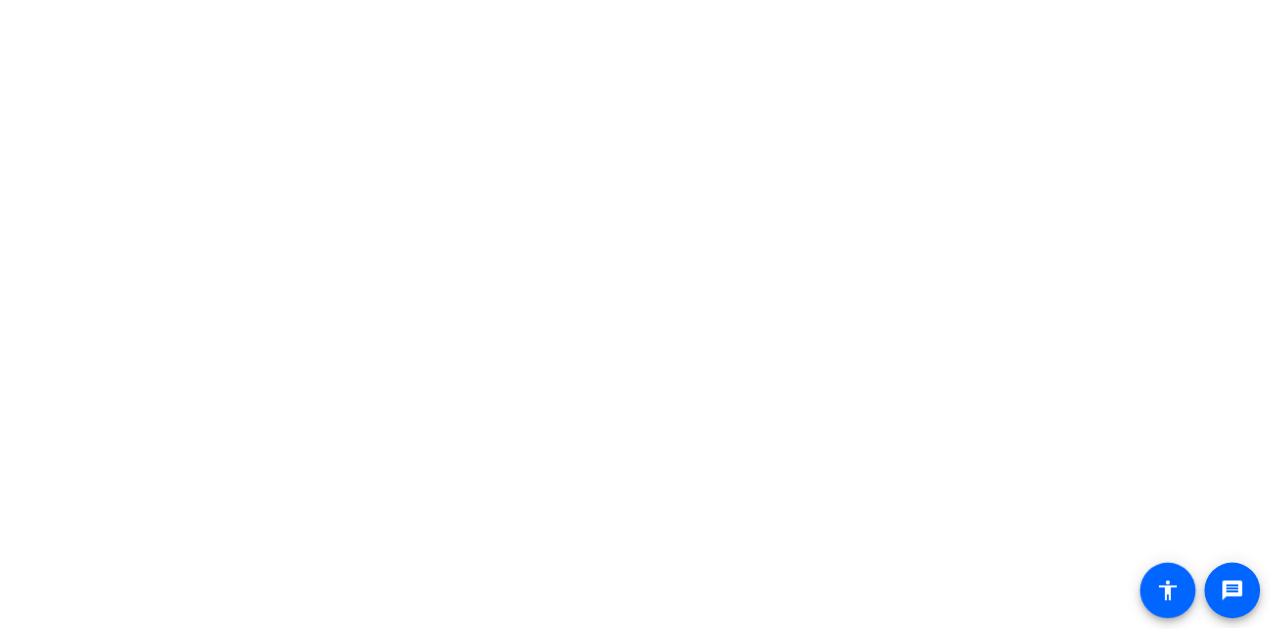 scroll, scrollTop: 0, scrollLeft: 0, axis: both 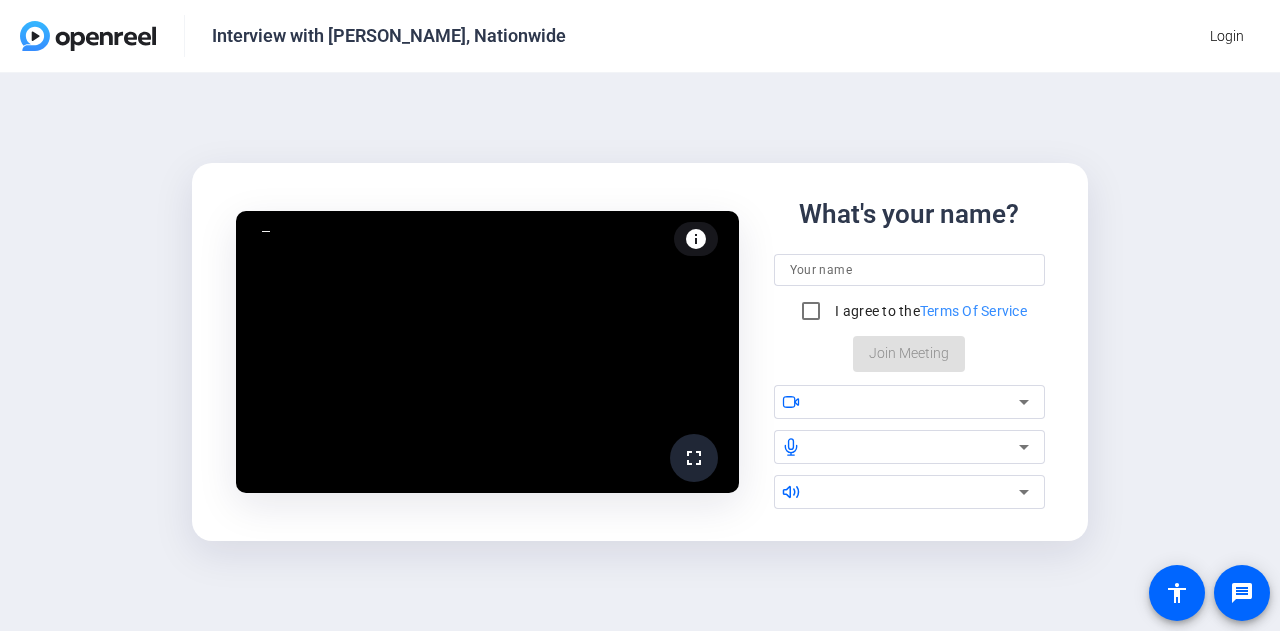 click at bounding box center (909, 270) 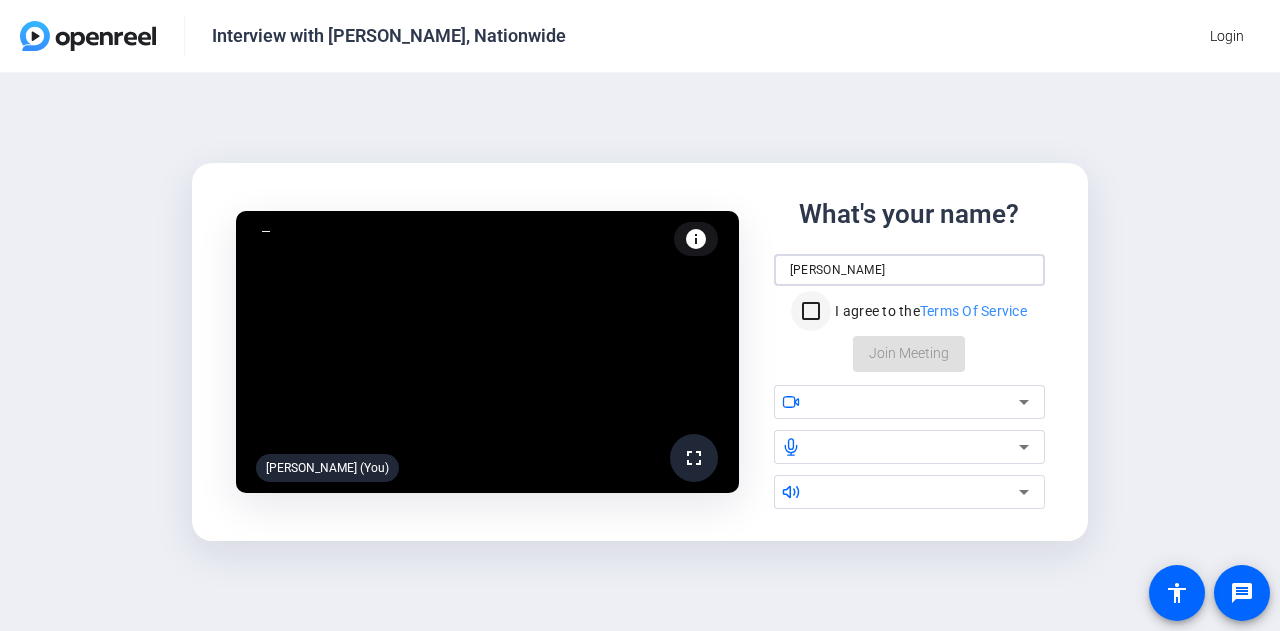 type on "[PERSON_NAME]" 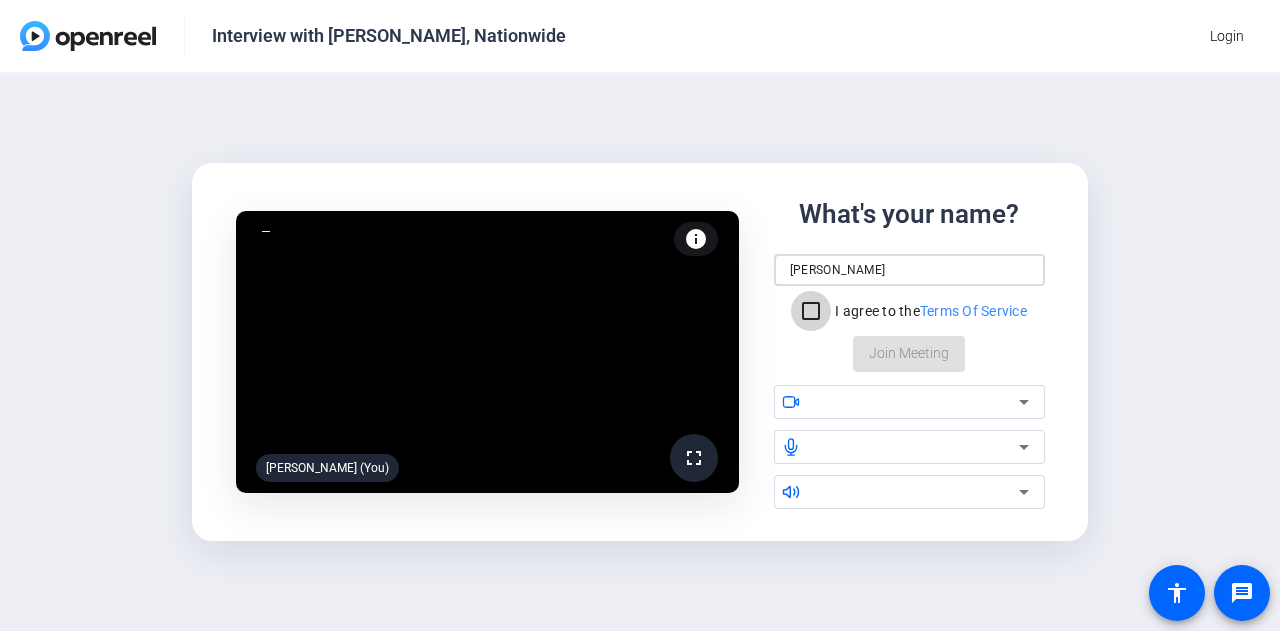 click on "I agree to the  Terms Of Service" at bounding box center [811, 311] 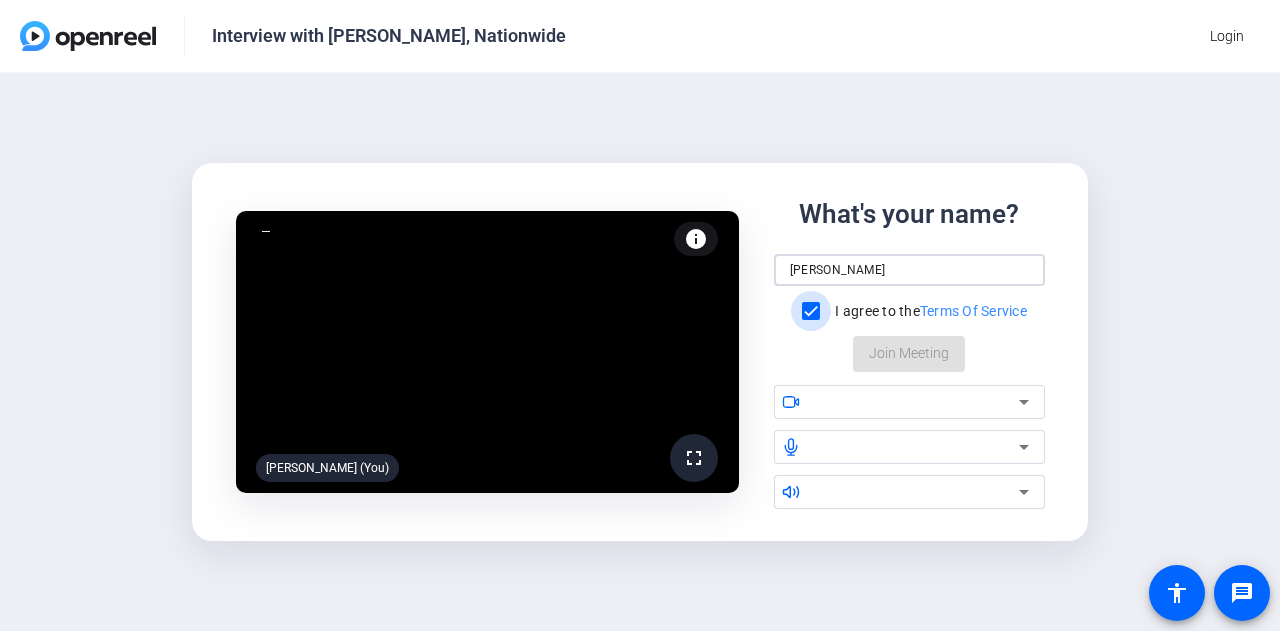 checkbox on "true" 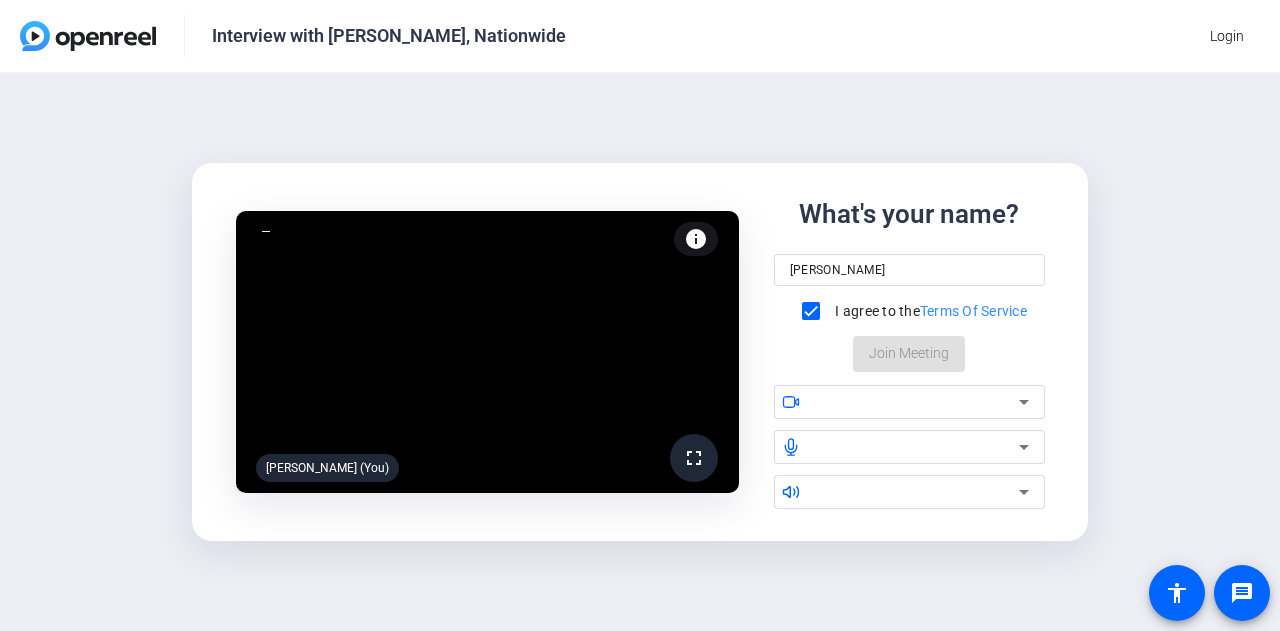 click 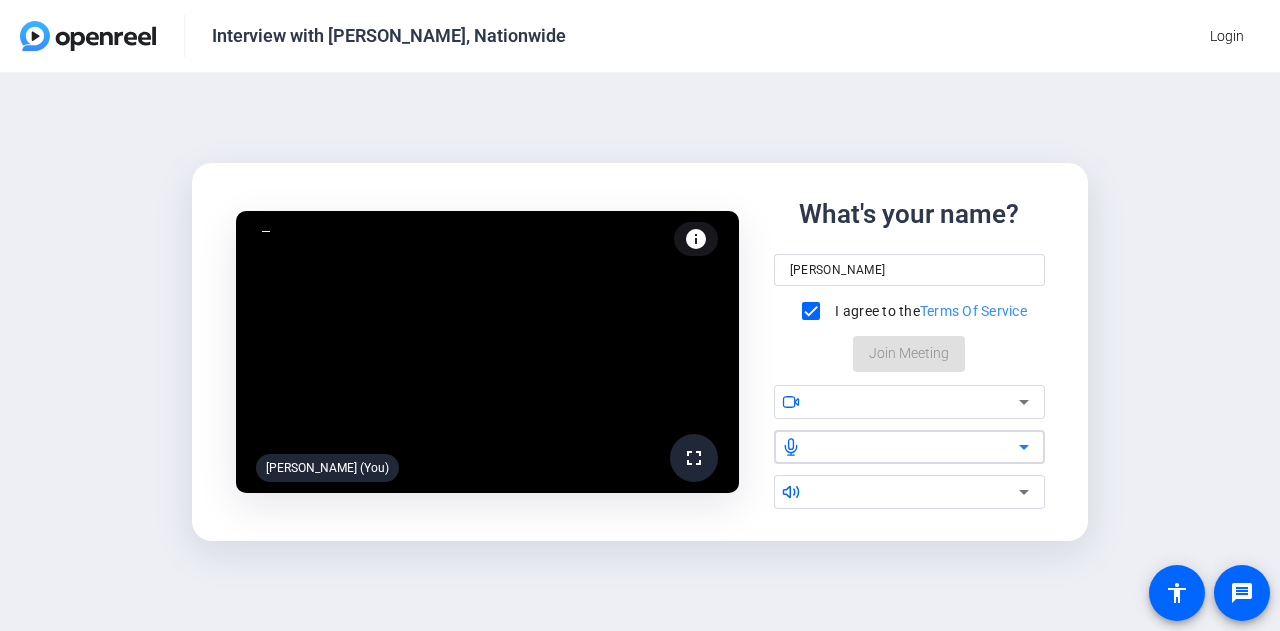 click 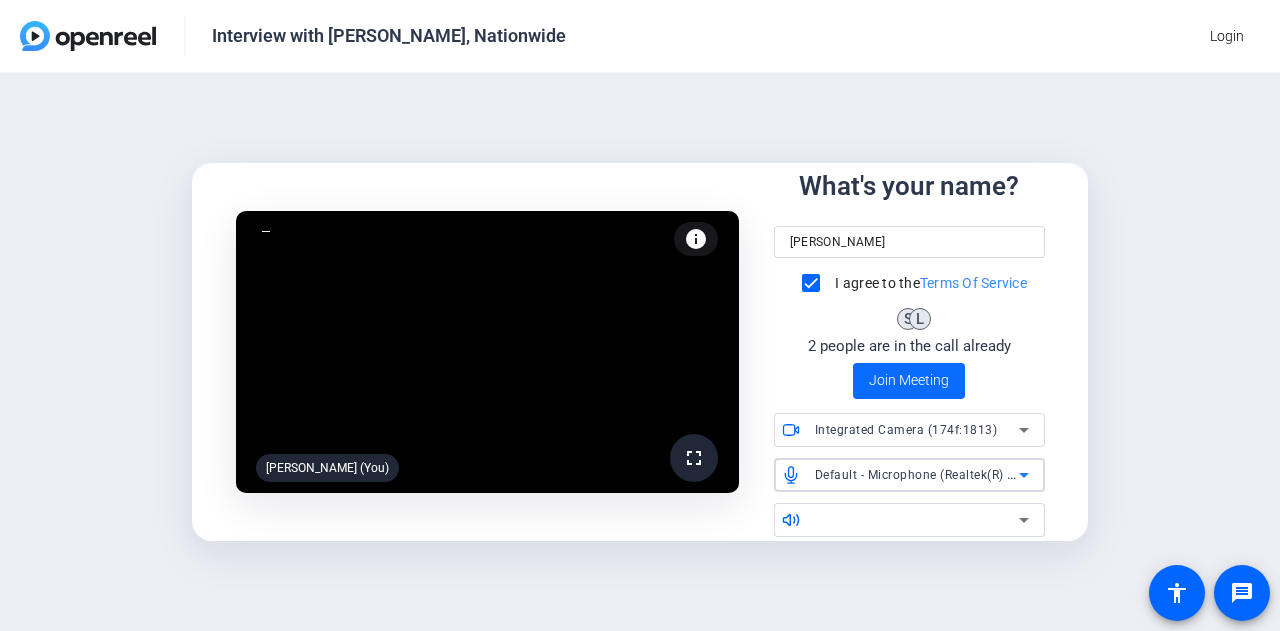 click on "Join Meeting" 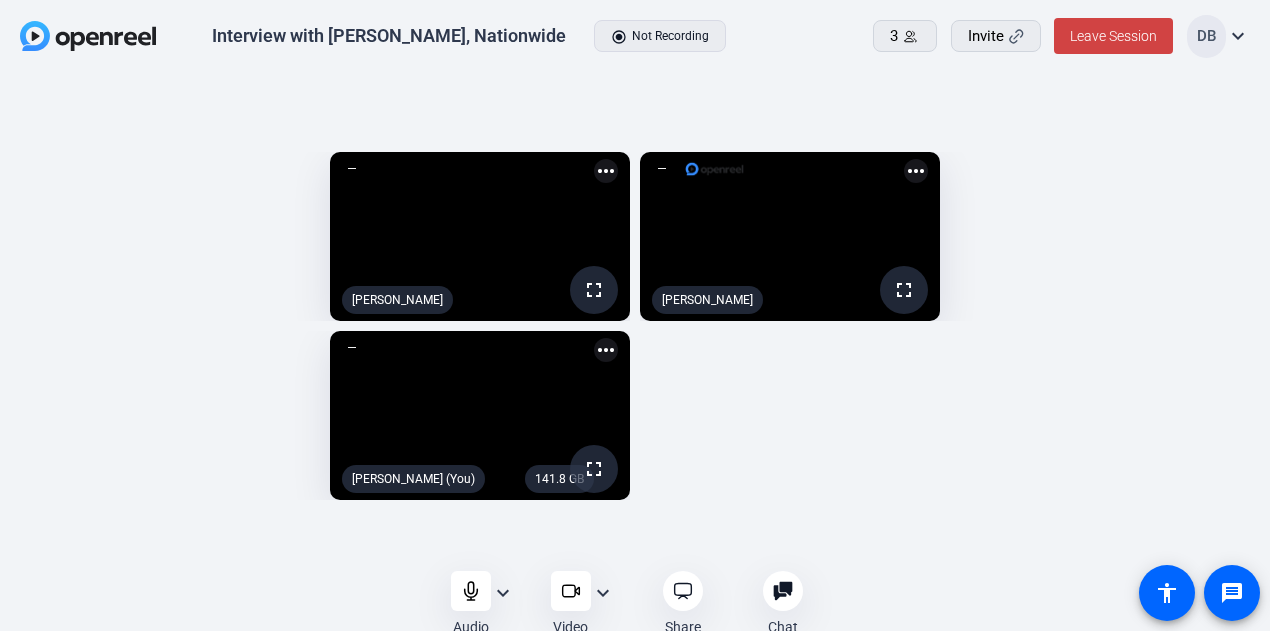 click on "expand_more" 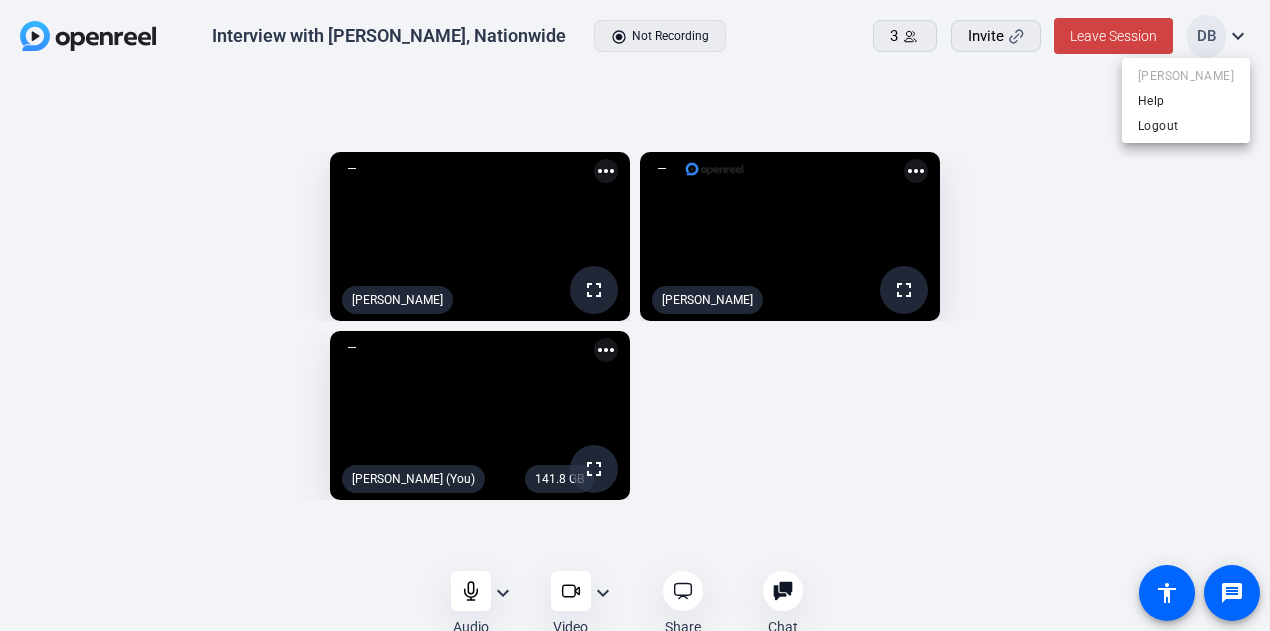 click at bounding box center (635, 315) 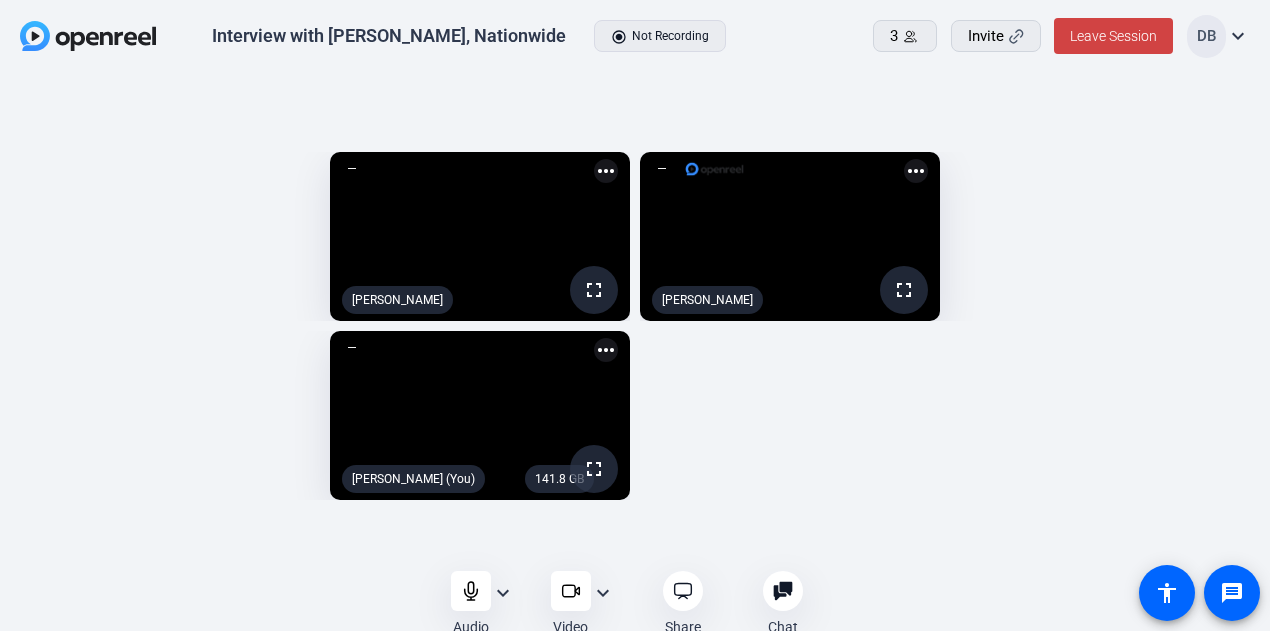 click on "expand_more" 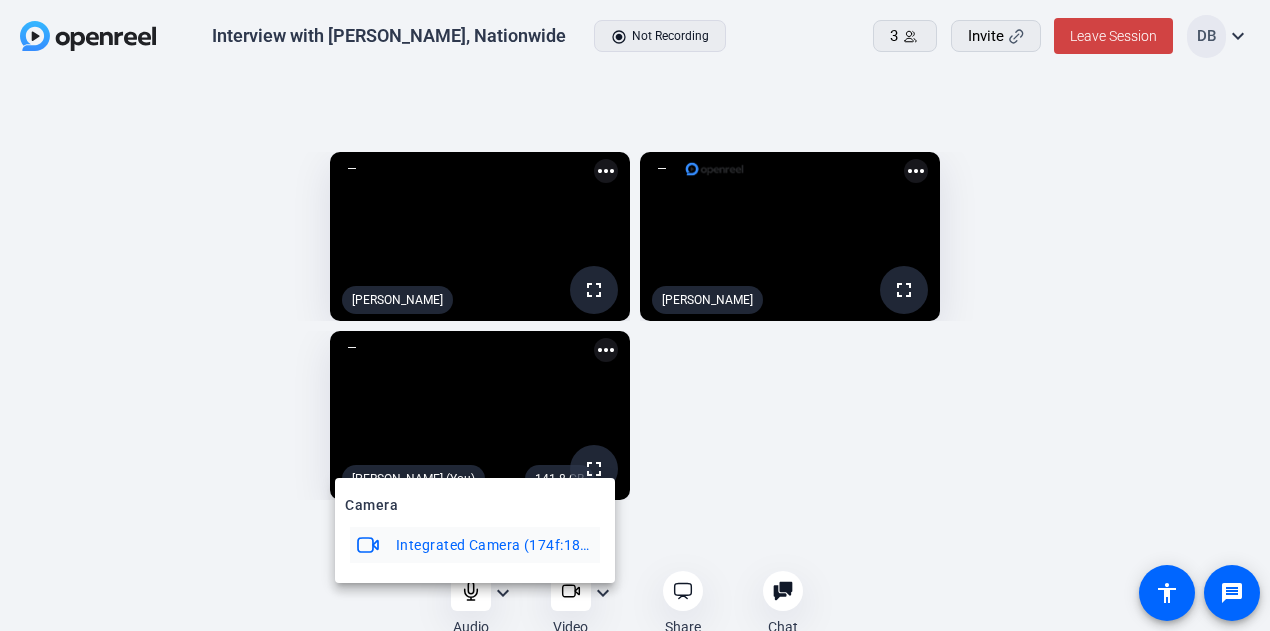 click at bounding box center [635, 315] 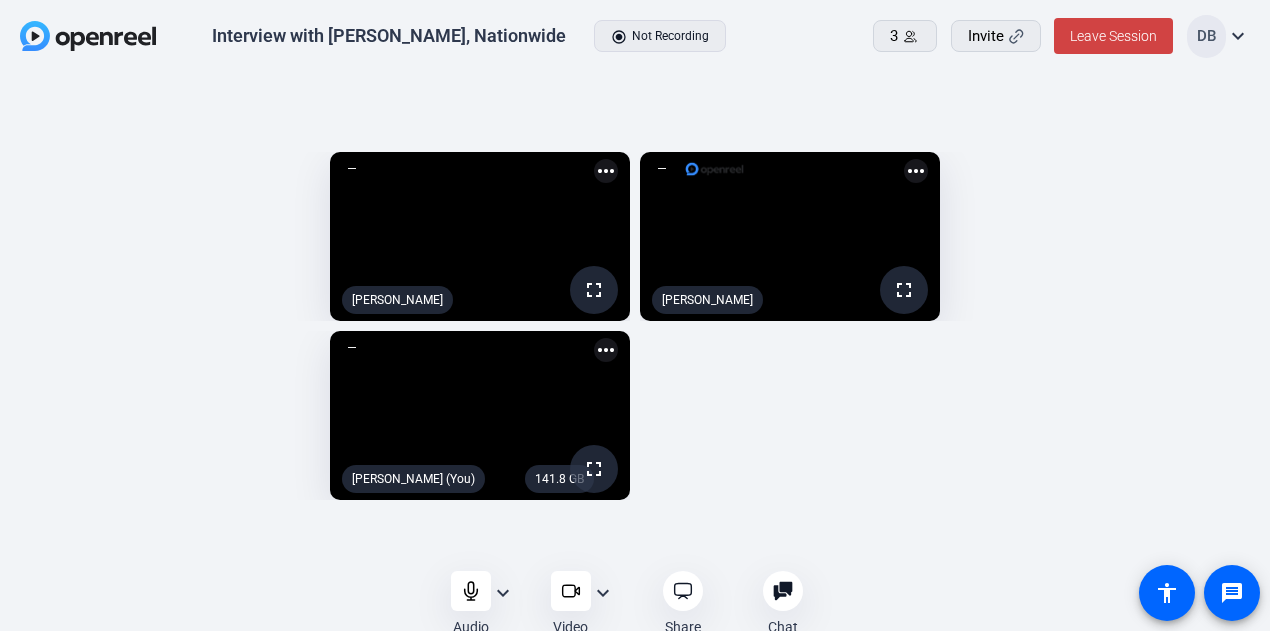 click on "more_horiz" 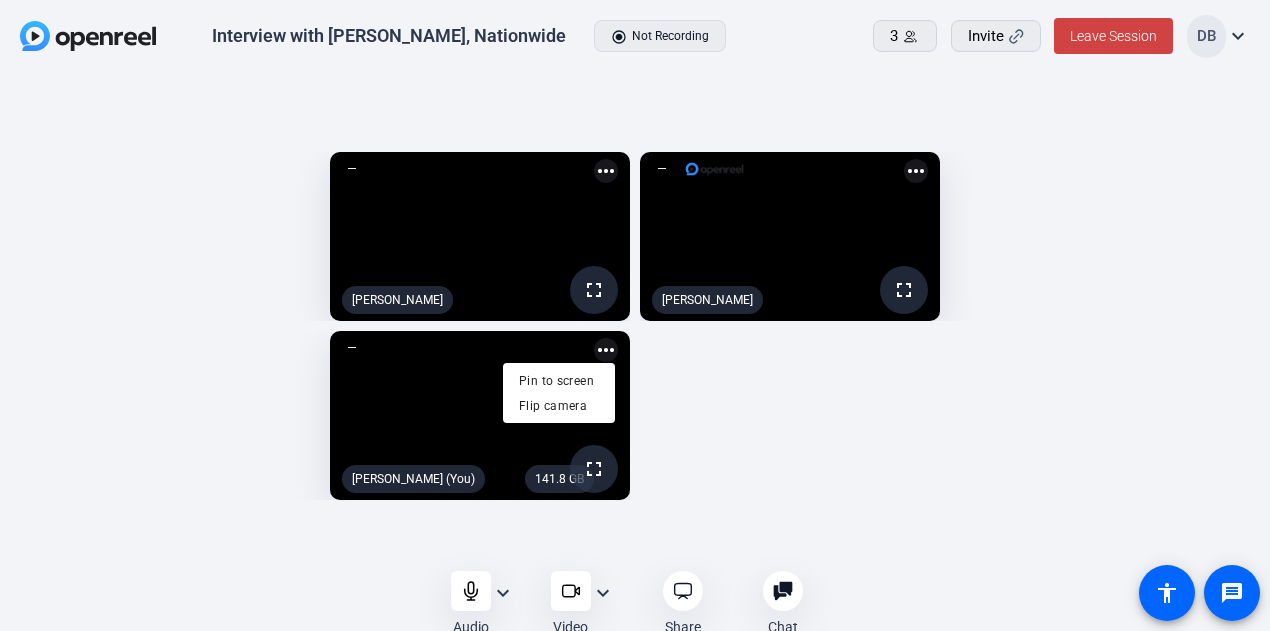 click at bounding box center [635, 315] 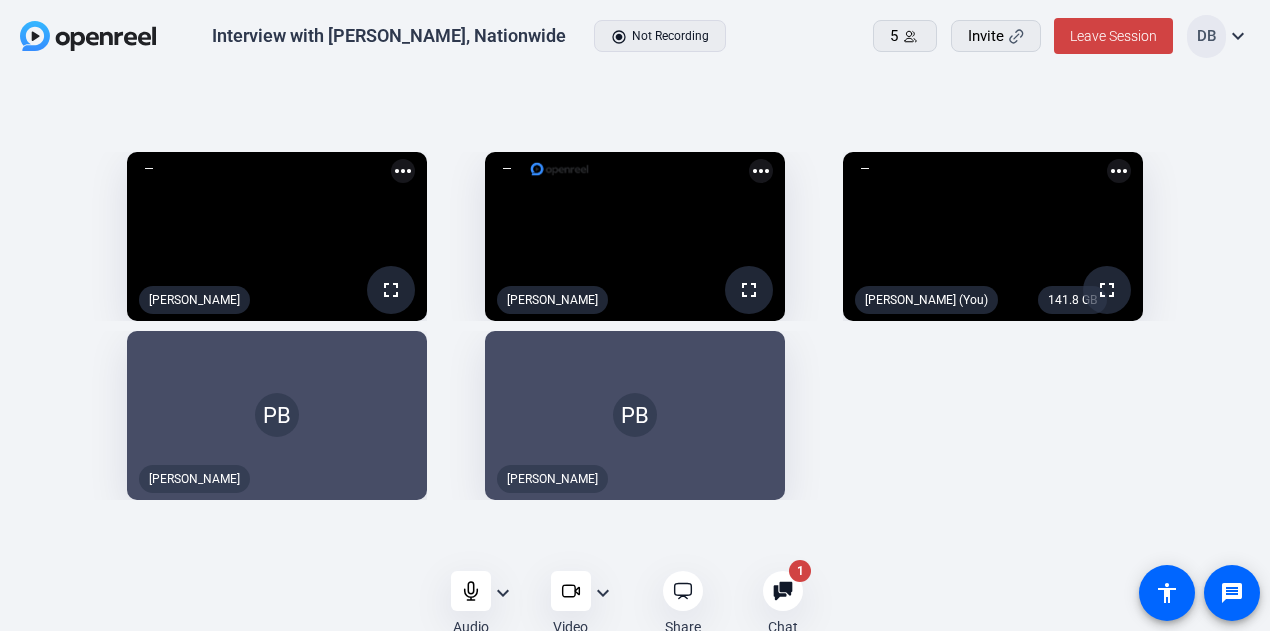 click on "more_horiz" 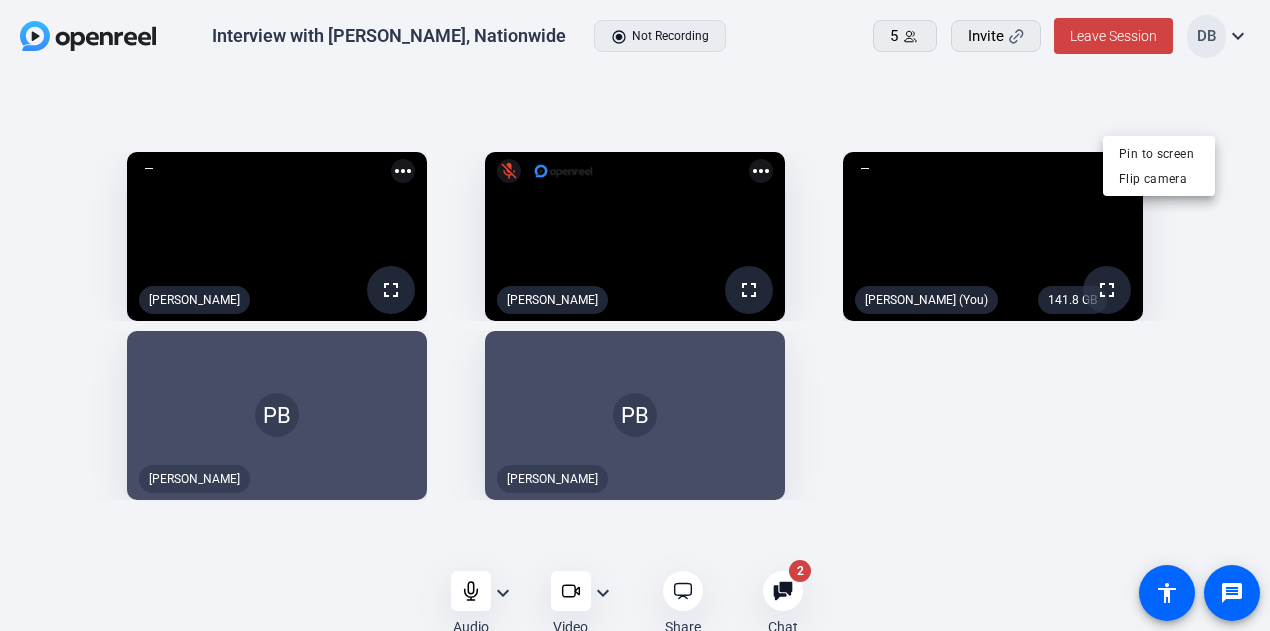 click at bounding box center (635, 315) 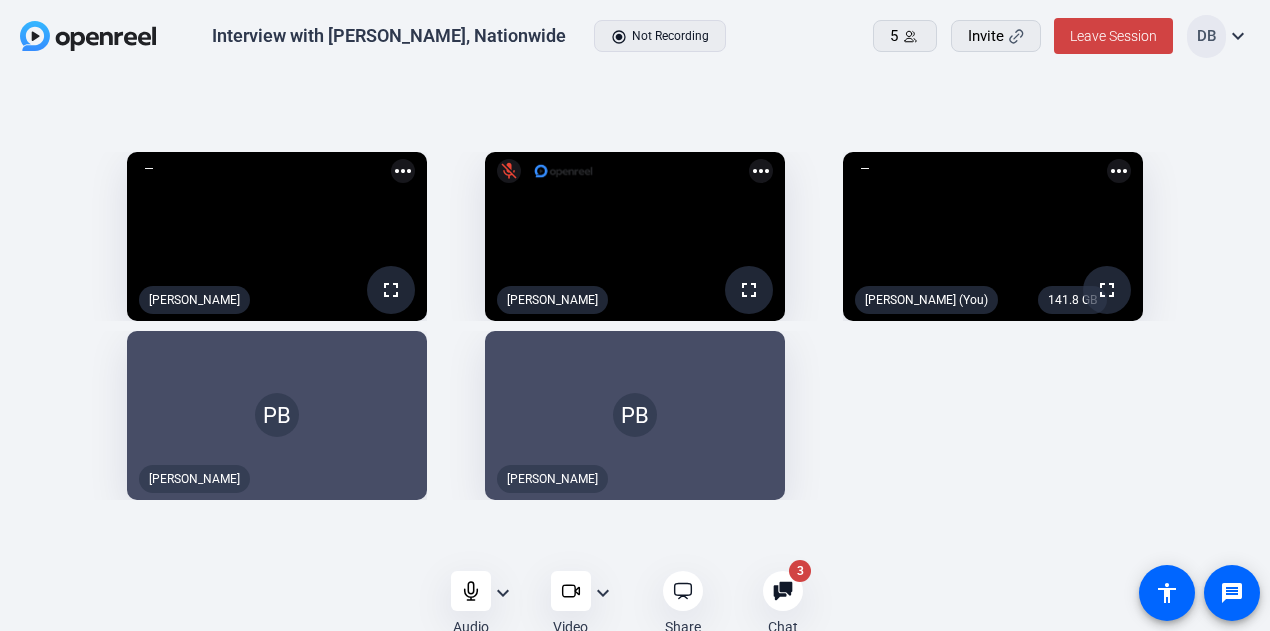 click on "expand_more" 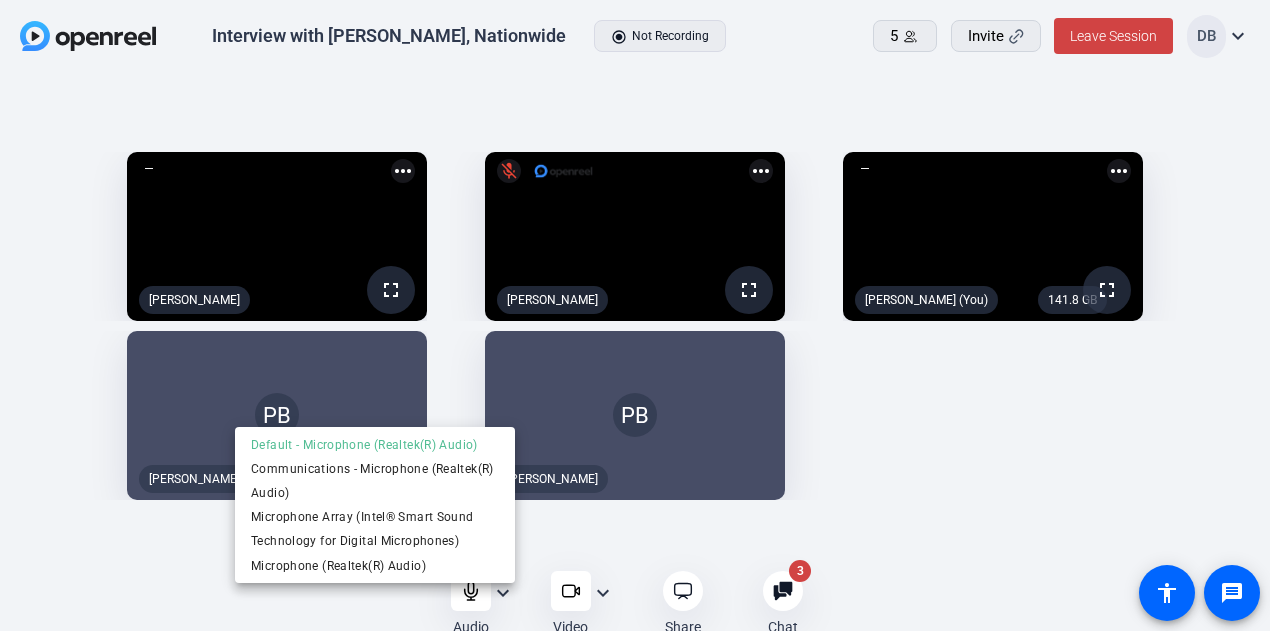 click at bounding box center [635, 315] 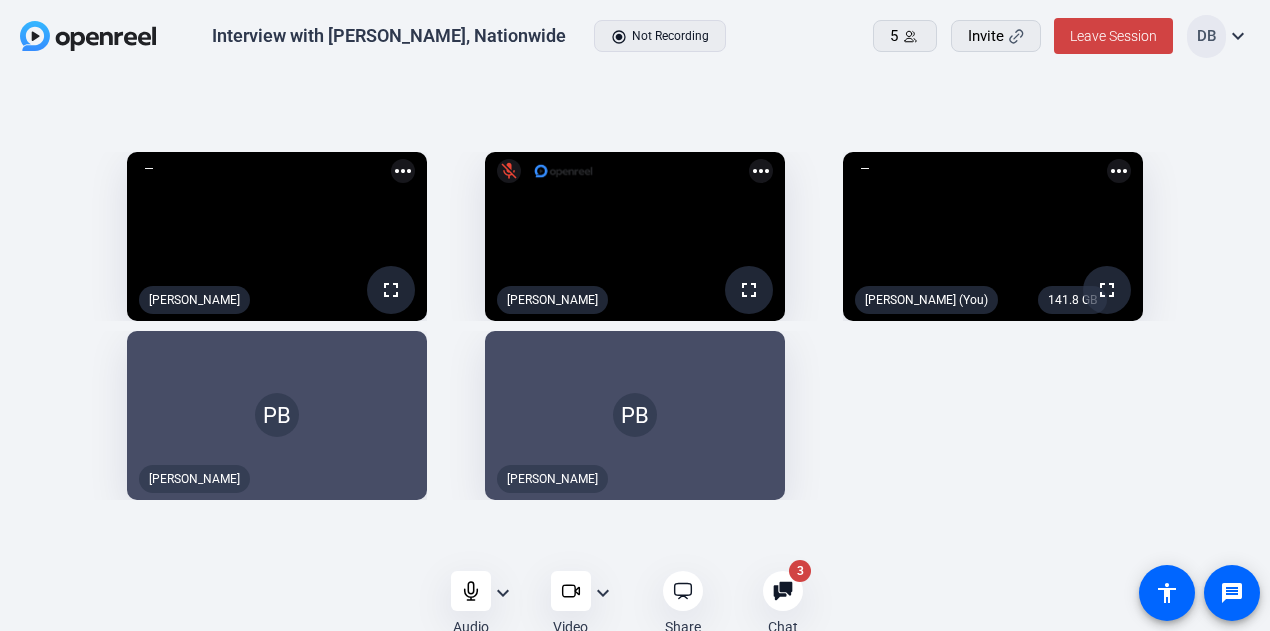 click on "expand_more" 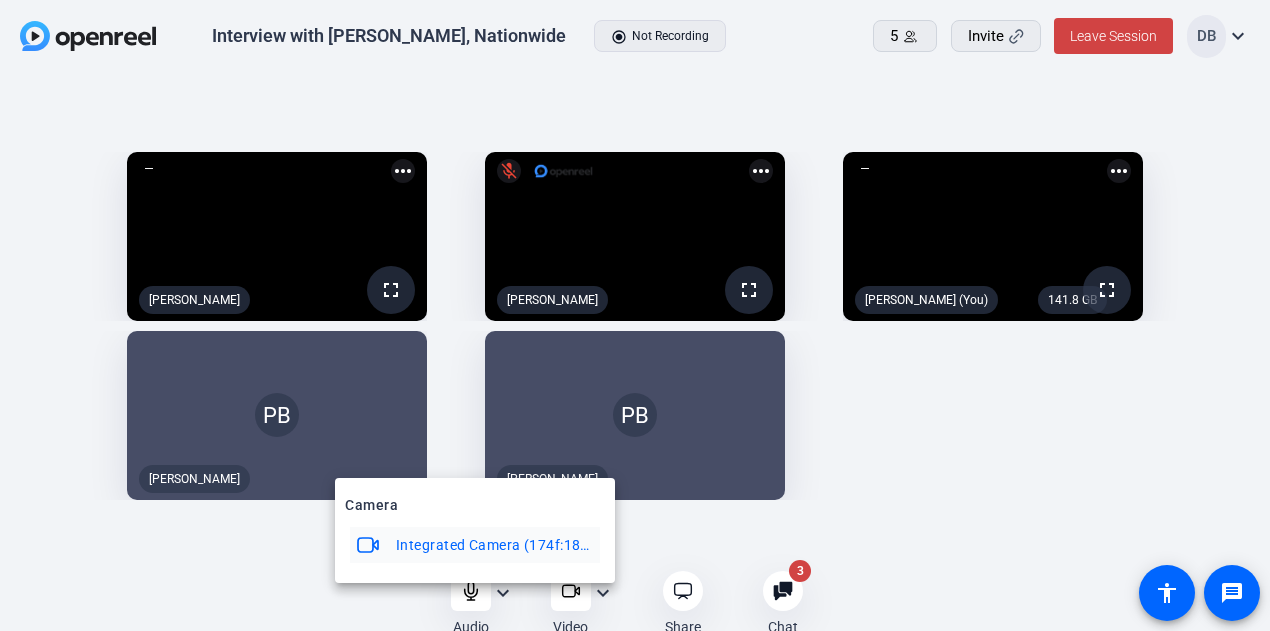 click at bounding box center (635, 315) 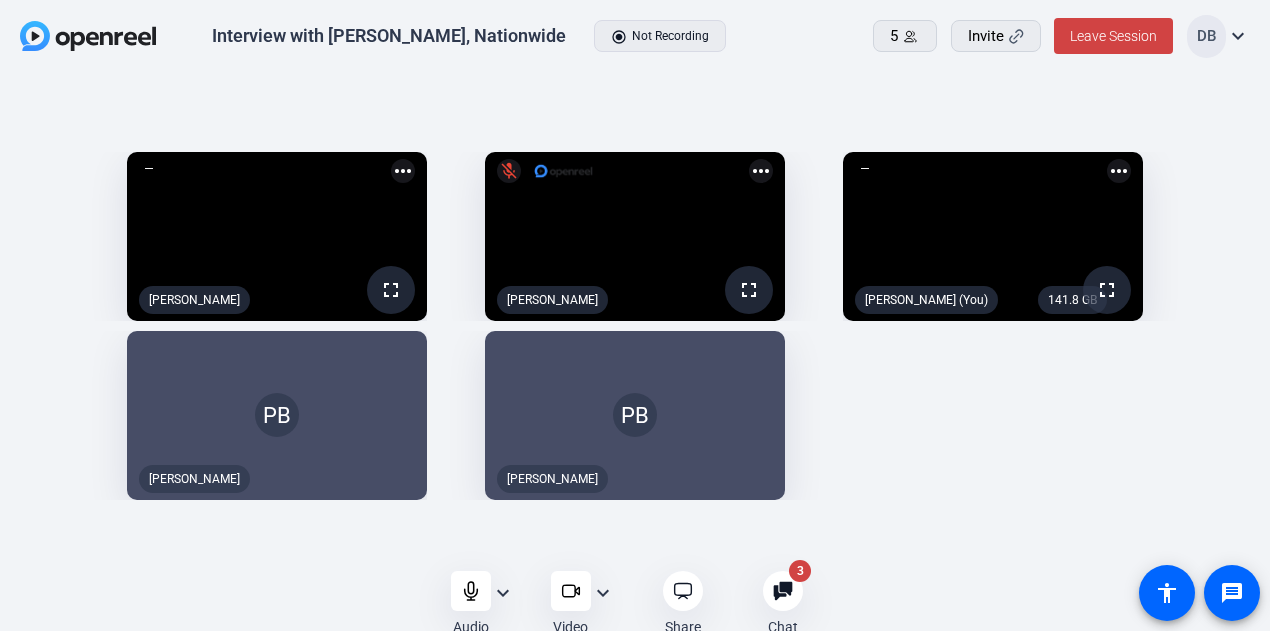 click 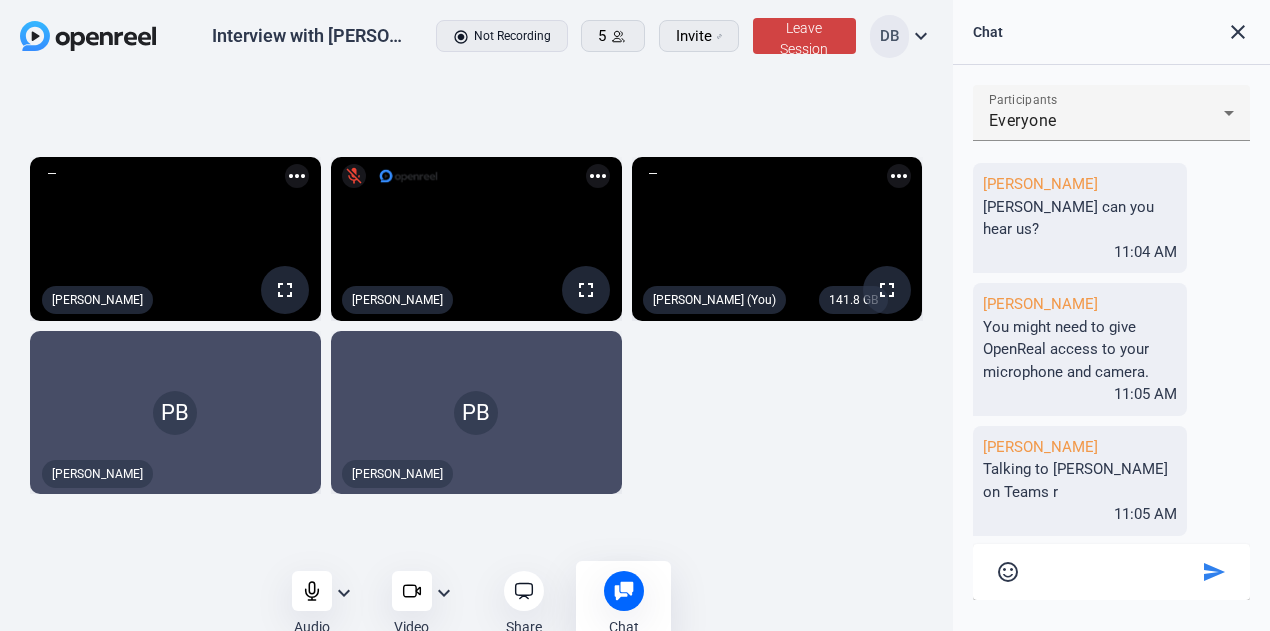 click on "fullscreen  [PERSON_NAME]  more_horiz fullscreen mic_off  [PERSON_NAME]  more_horiz  141.8 GB  fullscreen  [PERSON_NAME] (You)  more_horiz  PB   [PERSON_NAME]   PB   [PERSON_NAME]" 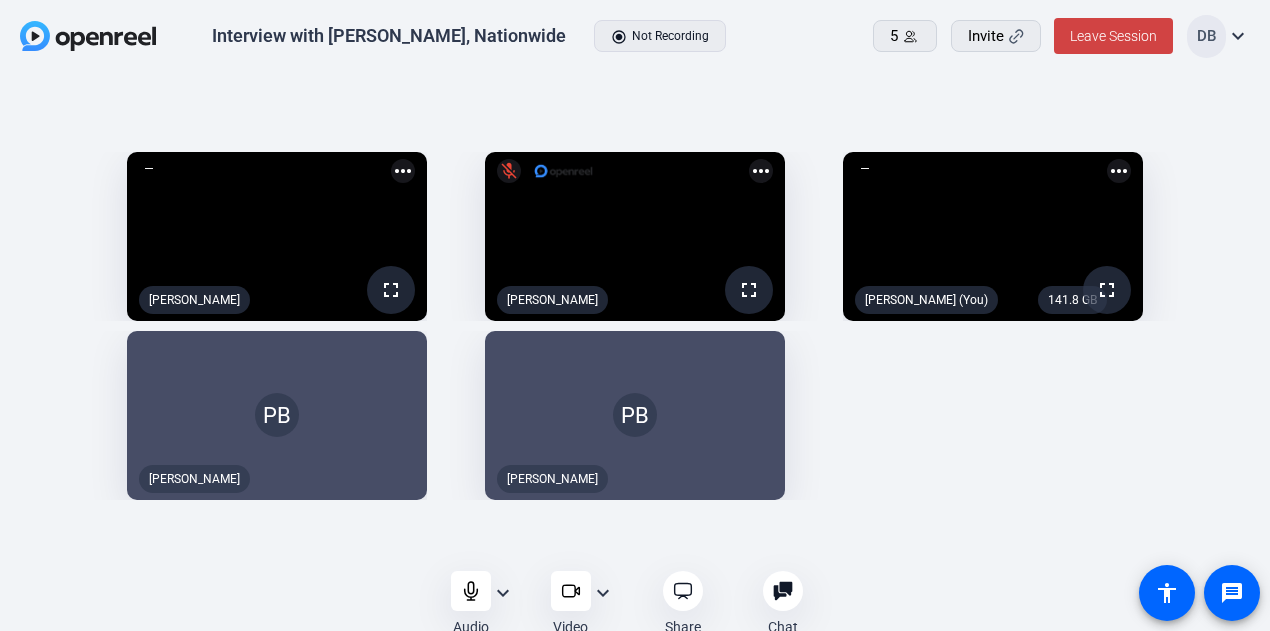 click on "fullscreen  [PERSON_NAME]  more_horiz fullscreen mic_off  [PERSON_NAME]  more_horiz  141.8 GB  fullscreen  [PERSON_NAME] (You)  more_horiz  PB   [PERSON_NAME]   PB   [PERSON_NAME]" 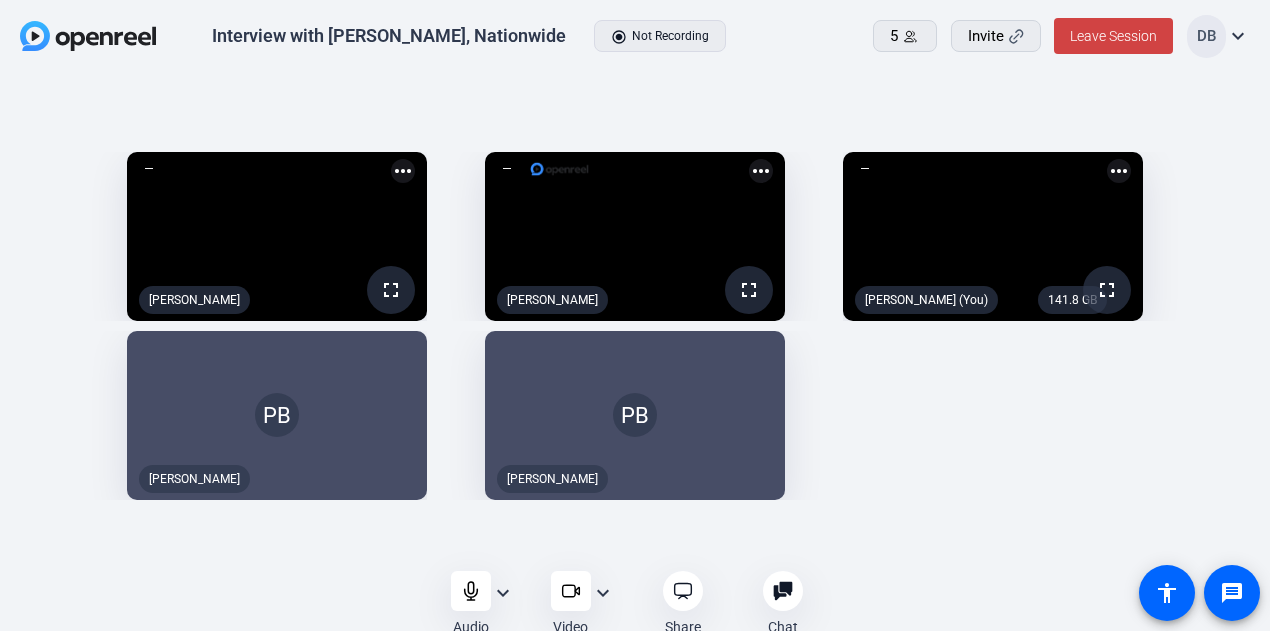 click on "Audio expand_more
Video expand_more
Share
Chat 0 more_horiz 0" 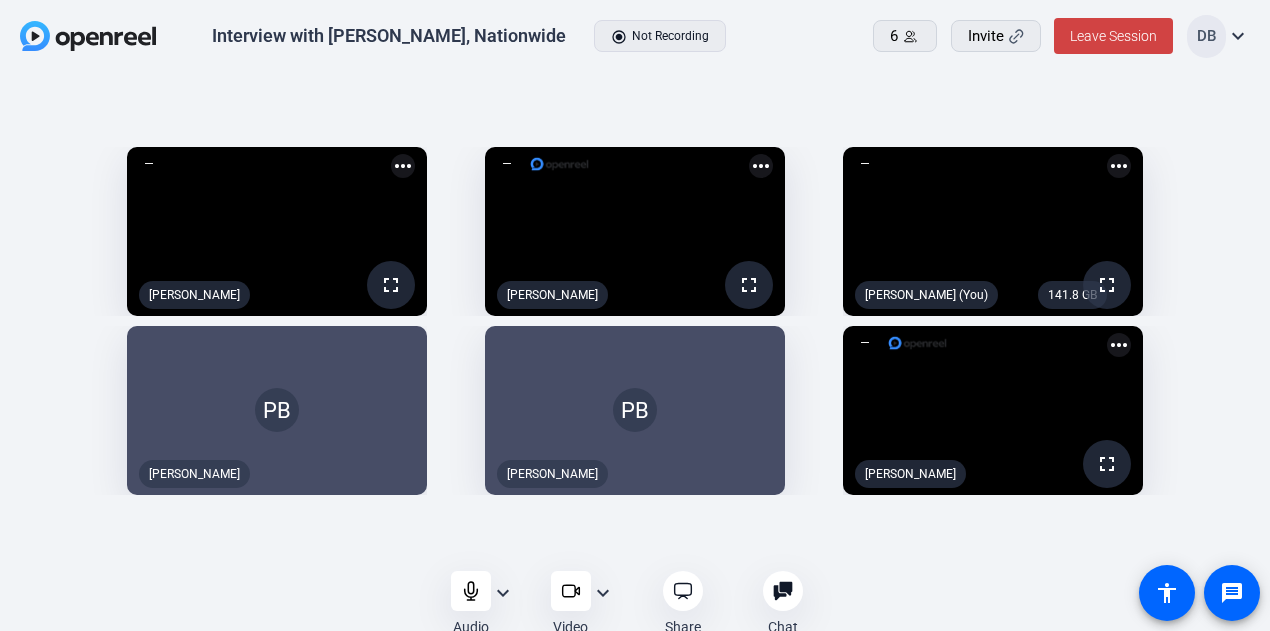 click on "expand_more" 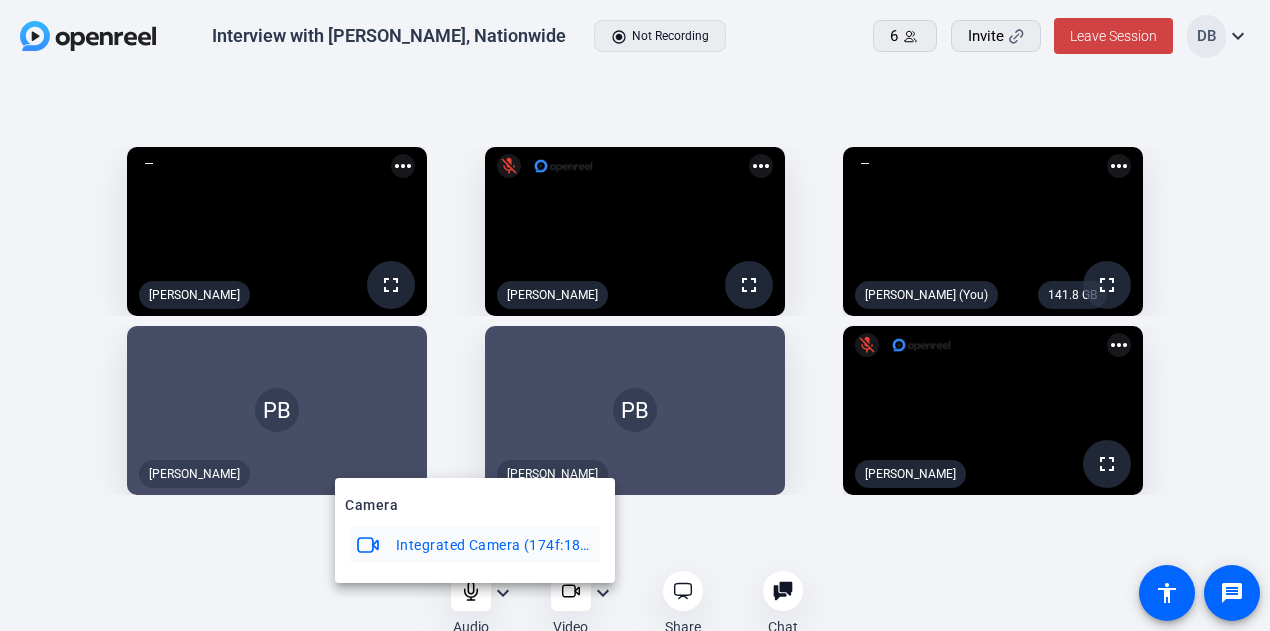 click at bounding box center [635, 315] 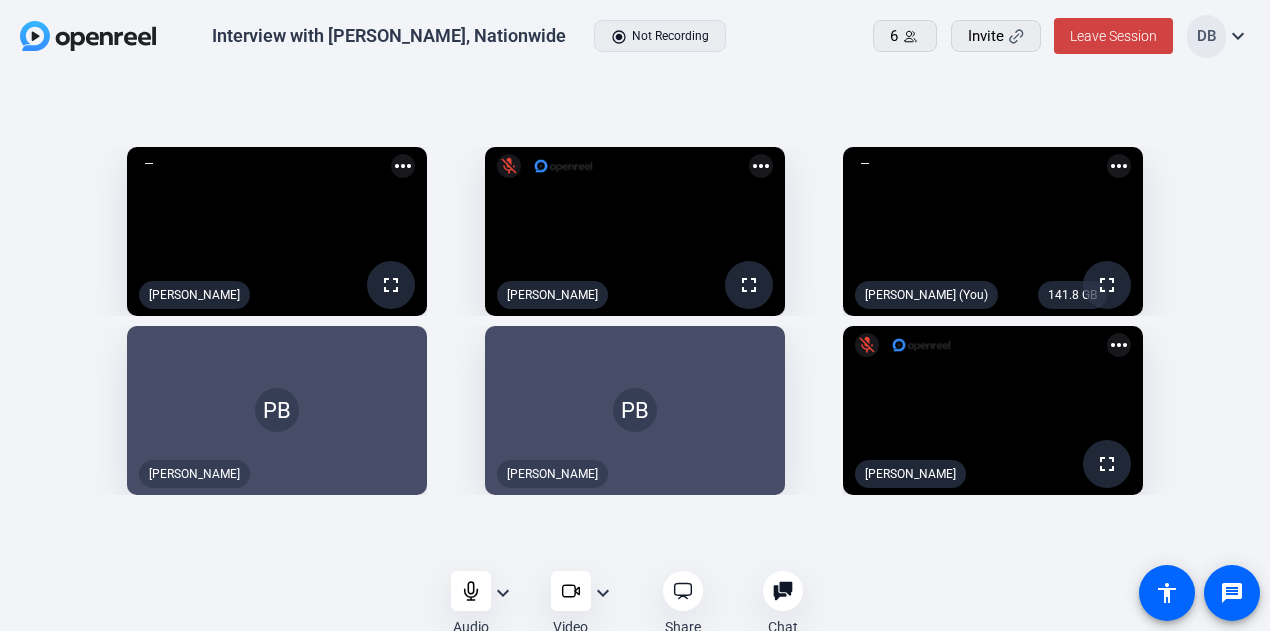 click on "expand_more" 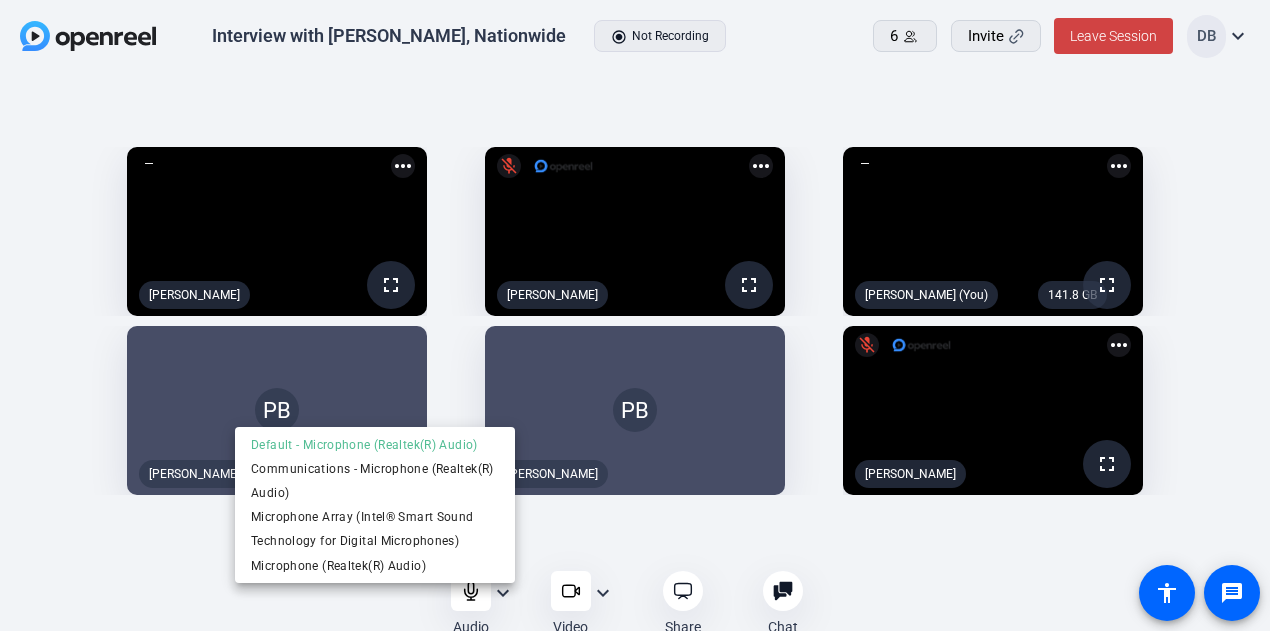 click at bounding box center (635, 315) 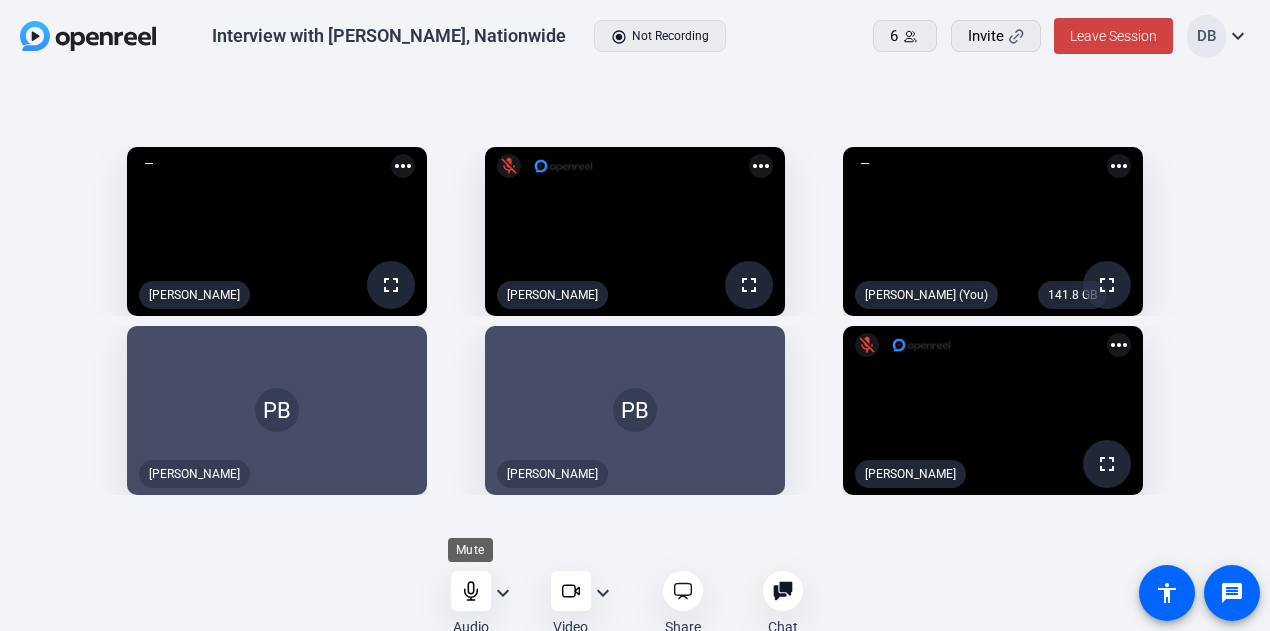 click 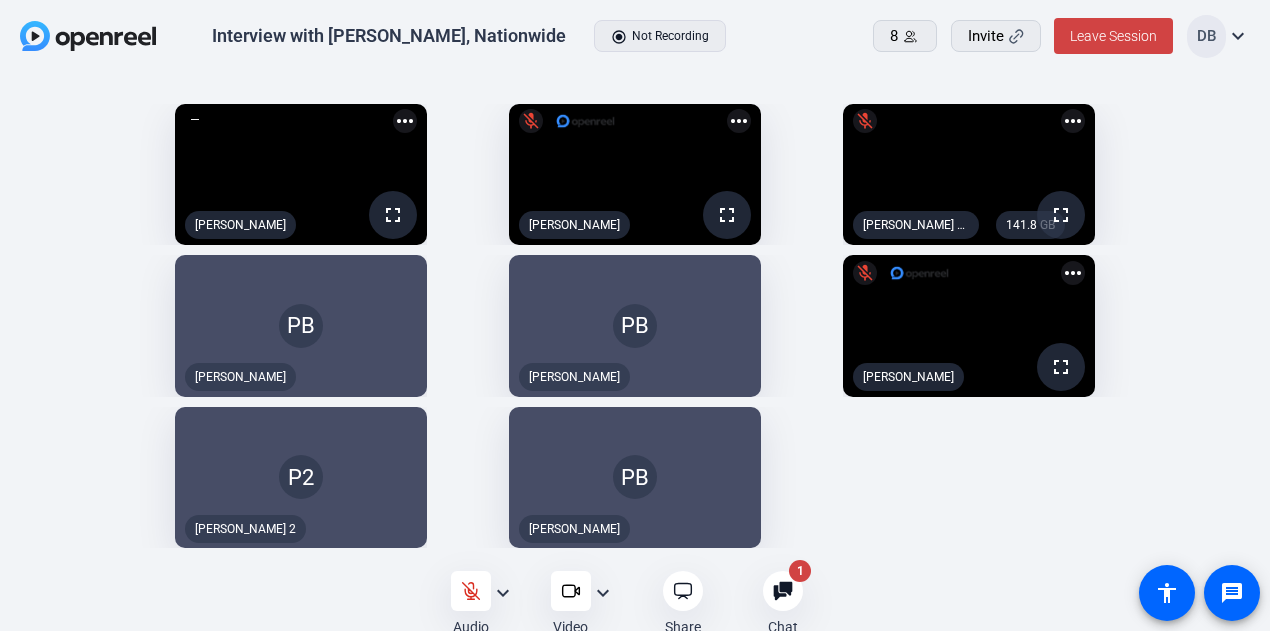 click on "fullscreen  [PERSON_NAME]  more_horiz fullscreen mic_off  [PERSON_NAME]  more_horiz  141.8 GB  fullscreen mic_off  [PERSON_NAME] (You)  more_horiz  PB   [PERSON_NAME]   PB   [PERSON_NAME]  fullscreen mic_off  [PERSON_NAME]  more_horiz  P2   [PERSON_NAME] 2   [PERSON_NAME]" 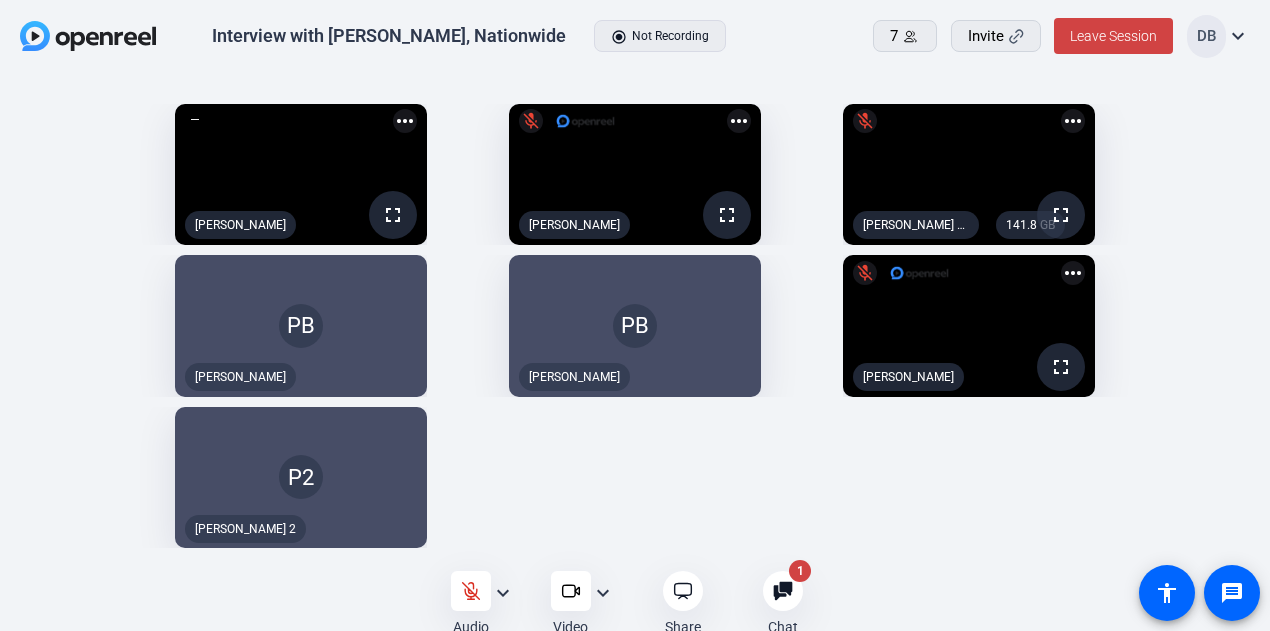 click on "fullscreen  [PERSON_NAME]  more_horiz fullscreen mic_off  [PERSON_NAME]  more_horiz  141.8 GB  fullscreen mic_off  [PERSON_NAME] (You)  more_horiz  PB   [PERSON_NAME]   PB   [PERSON_NAME]  fullscreen mic_off  [PERSON_NAME]  more_horiz  P2   [PERSON_NAME] 2" 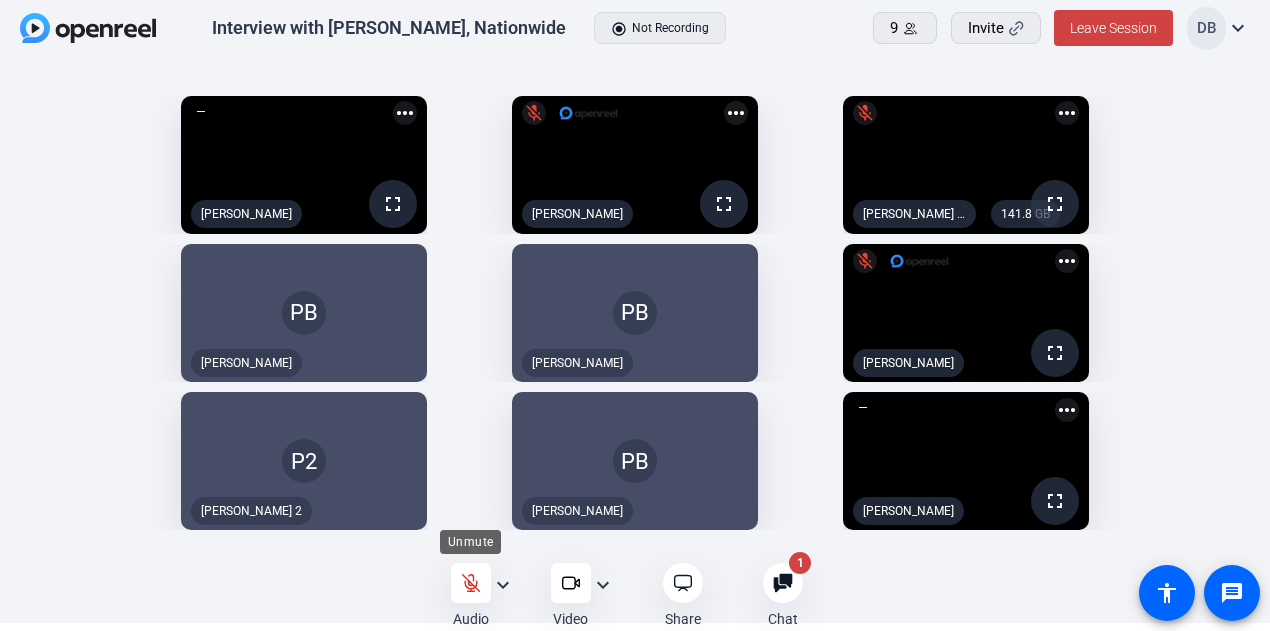 click 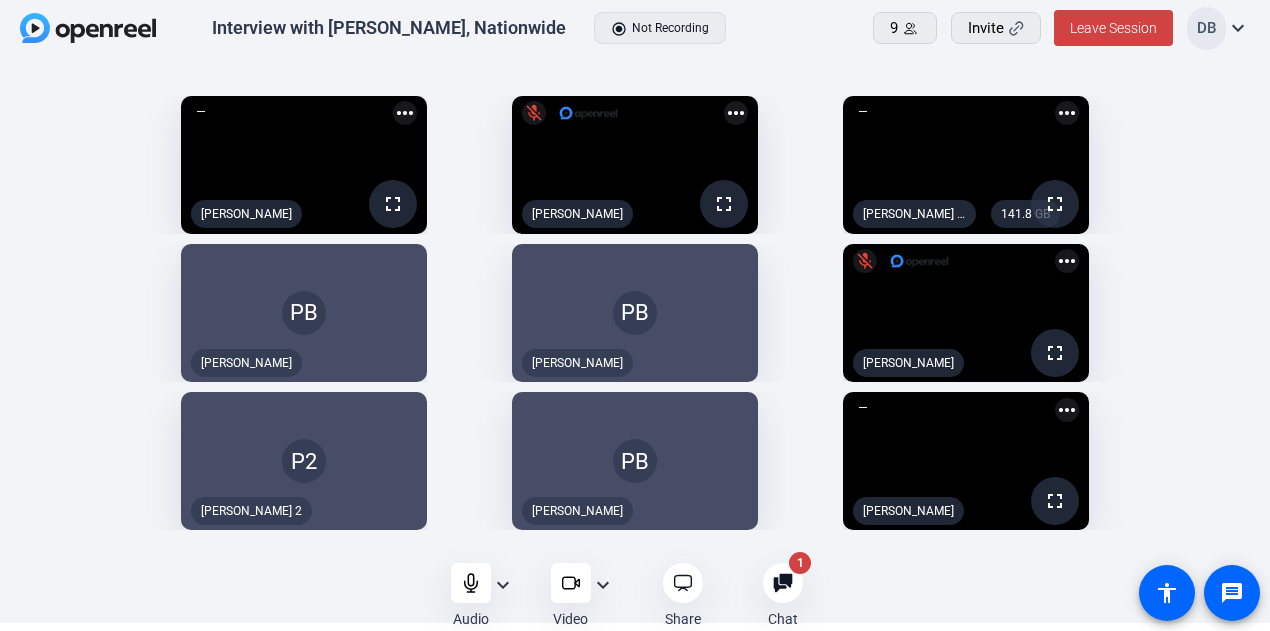 click on "P2   [PERSON_NAME] 2" 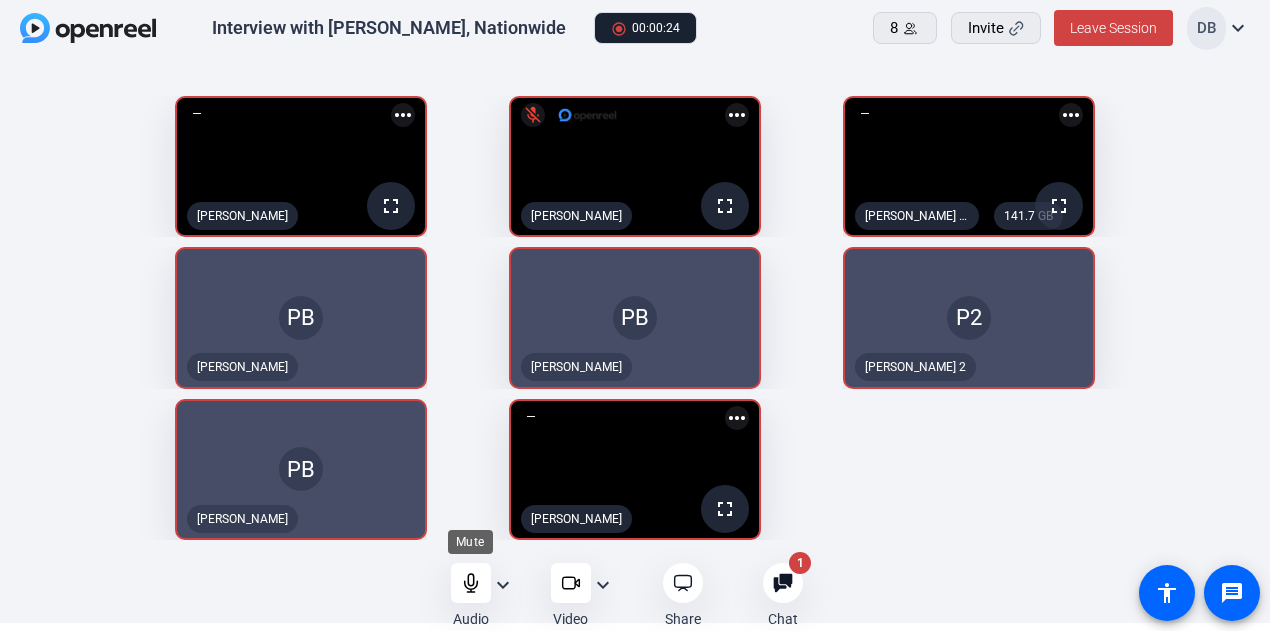 click 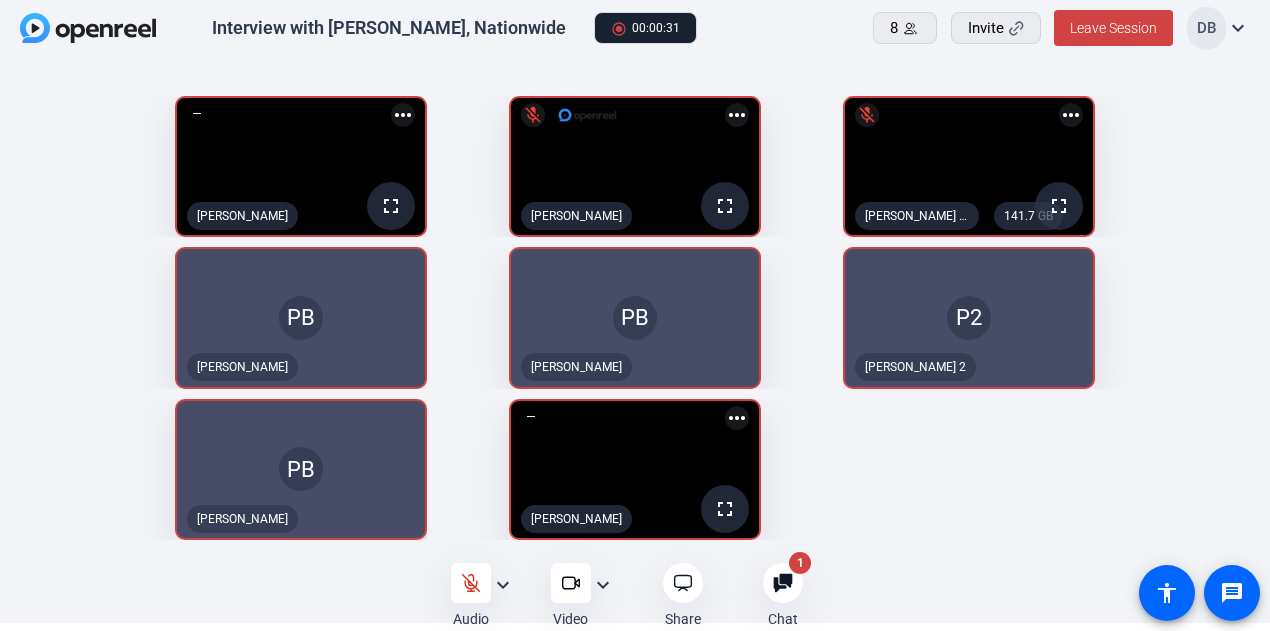 click on "[PERSON_NAME] b" 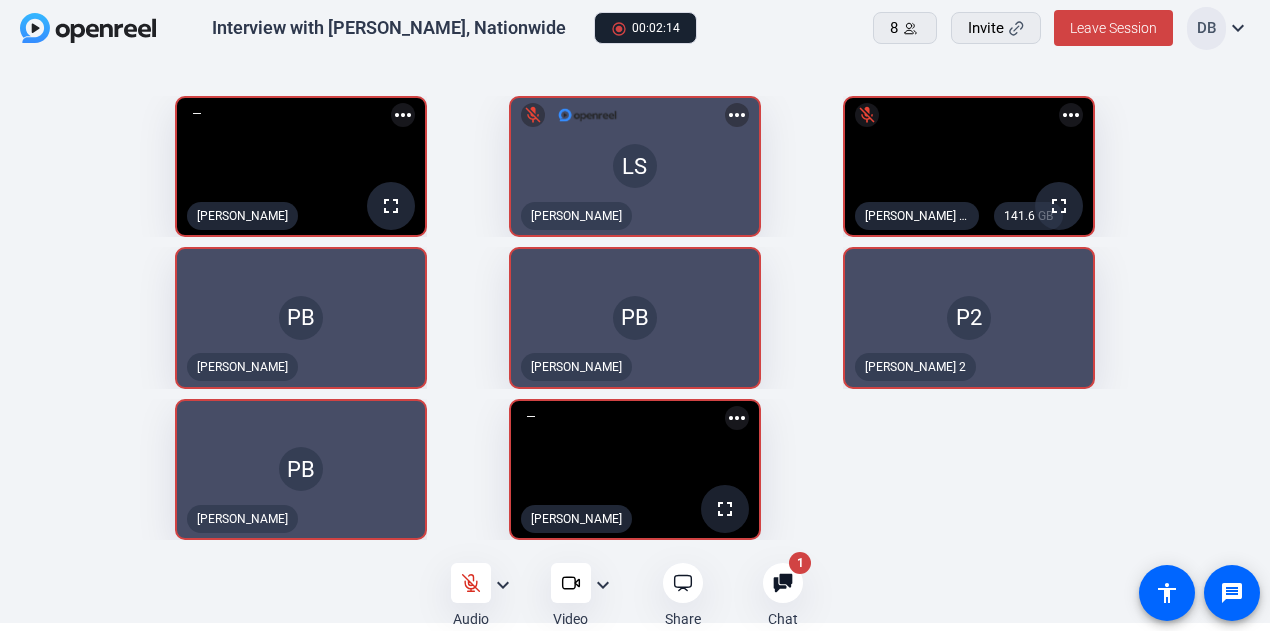 click on "fullscreen" 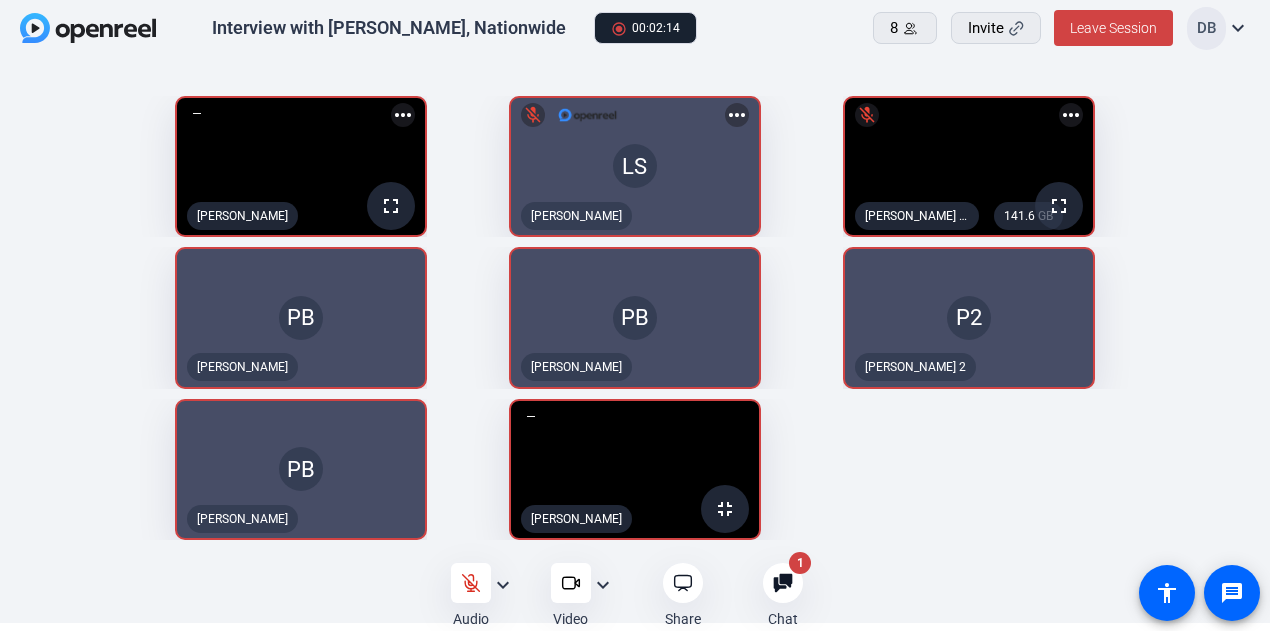 scroll, scrollTop: 0, scrollLeft: 0, axis: both 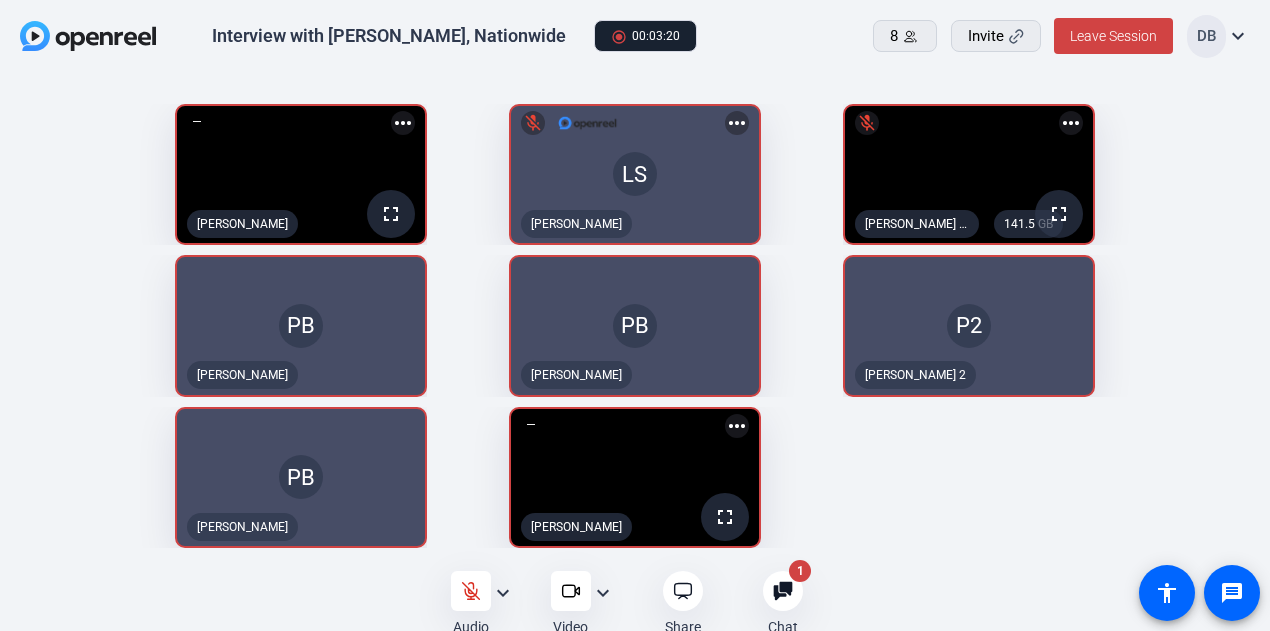 type 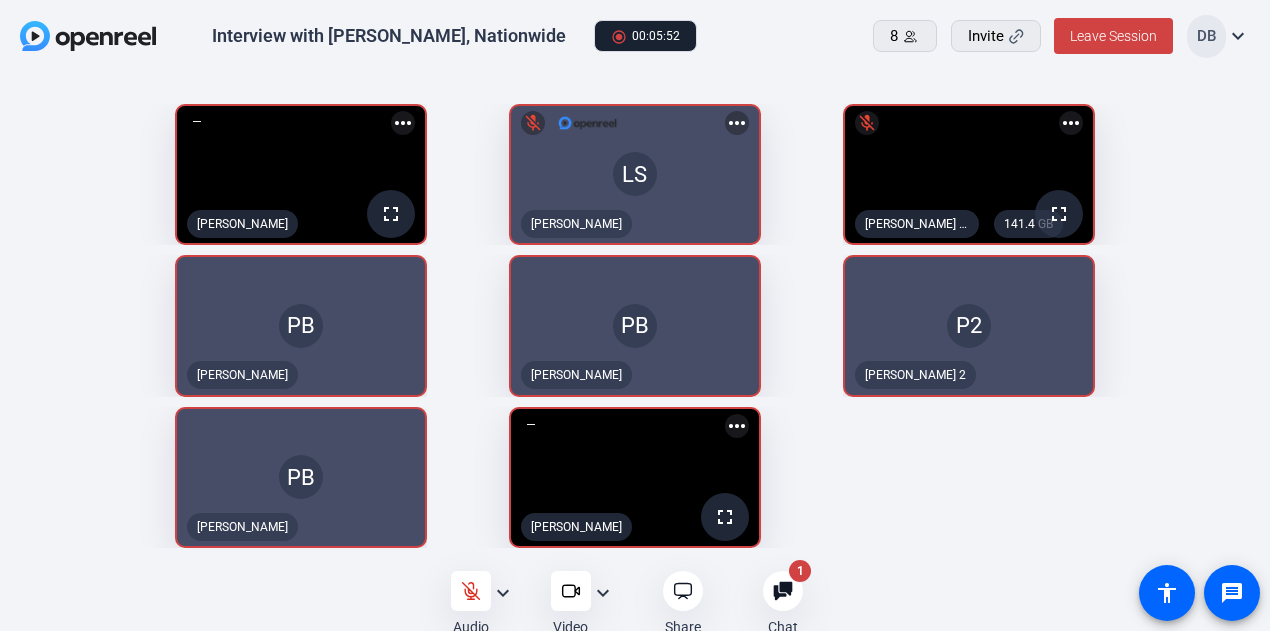 click on "Chat 1" 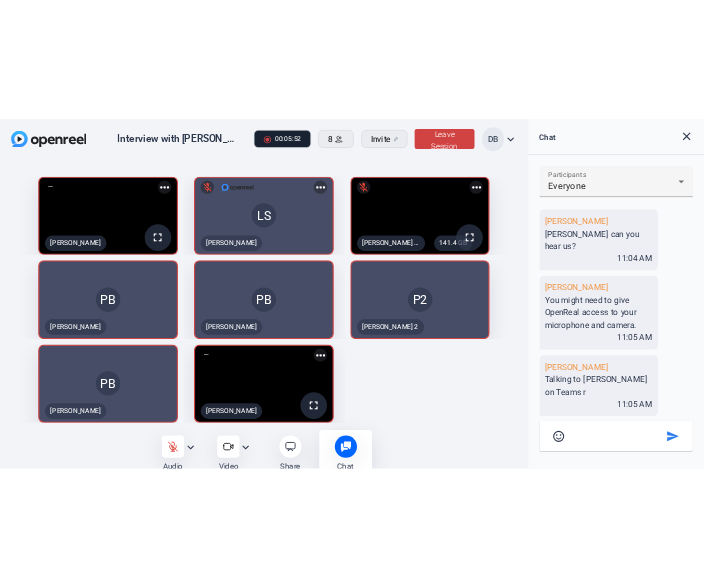 scroll, scrollTop: 144, scrollLeft: 0, axis: vertical 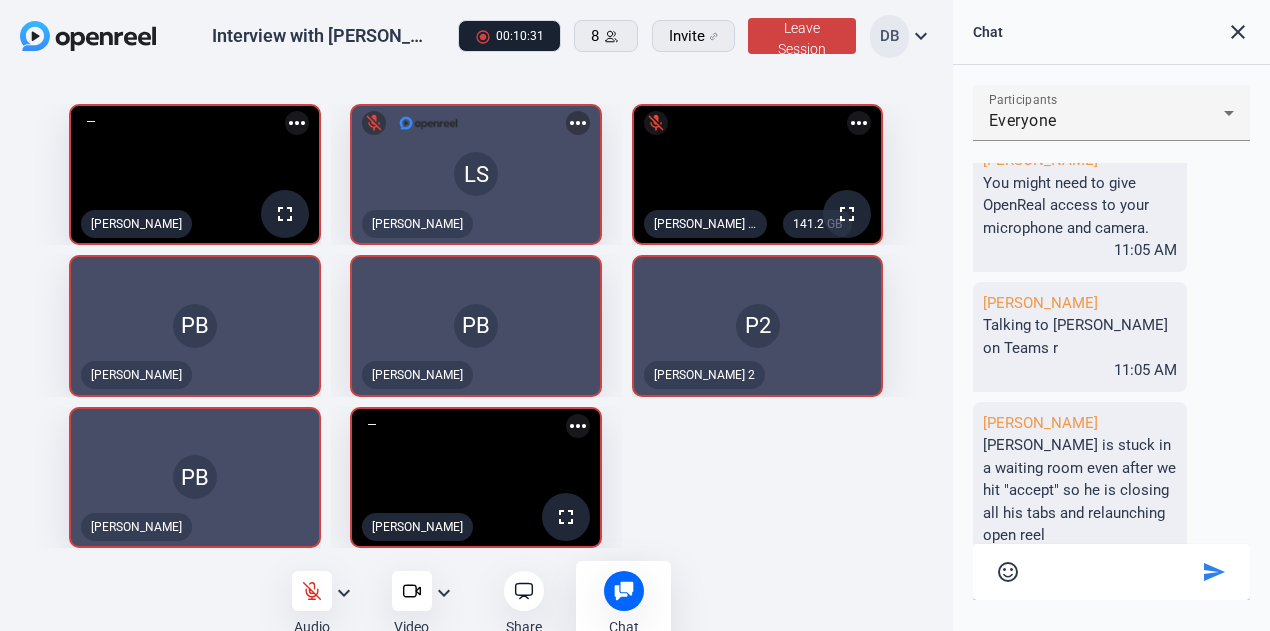 click on "fullscreen  [PERSON_NAME]  more_horiz  LS  mic_off  [PERSON_NAME]  more_horiz  141.2 GB  fullscreen mic_off  [PERSON_NAME] (You)  more_horiz  PB   [PERSON_NAME]   PB   [PERSON_NAME]   P2   [PERSON_NAME] 2   [PERSON_NAME] b  fullscreen  [PERSON_NAME]" 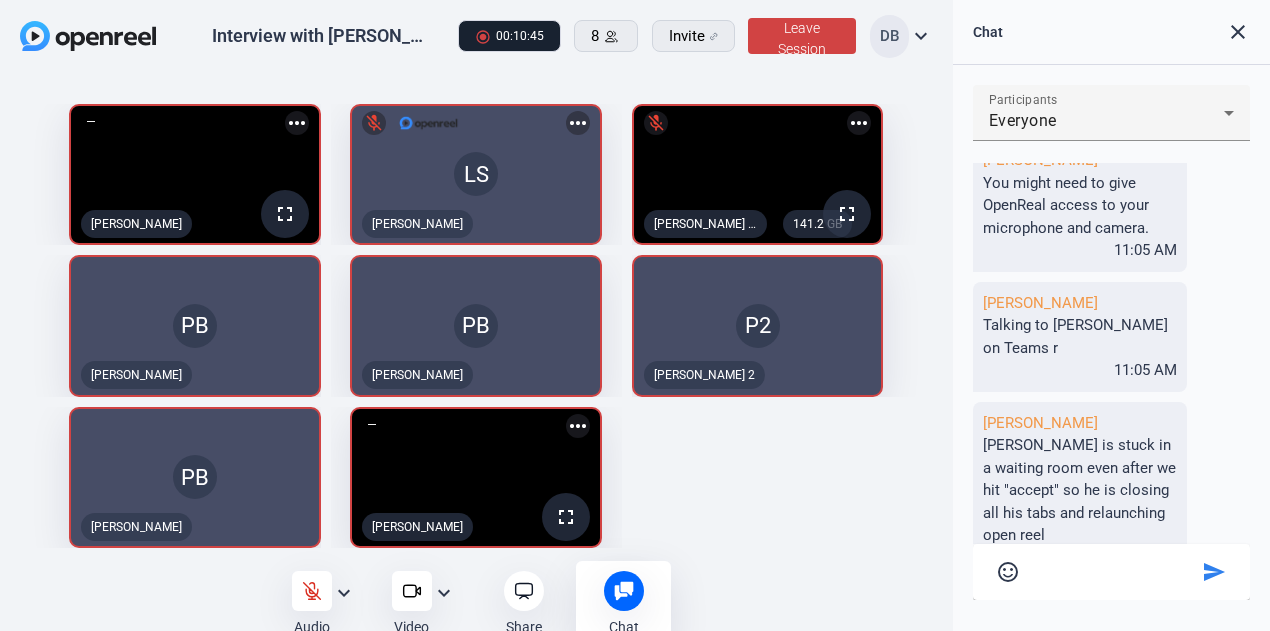 click on "fullscreen  [PERSON_NAME]  more_horiz  LS  mic_off  [PERSON_NAME]  more_horiz  141.2 GB  fullscreen mic_off  [PERSON_NAME] (You)  more_horiz  PB   [PERSON_NAME]   PB   [PERSON_NAME]   P2   [PERSON_NAME] 2   [PERSON_NAME] b  fullscreen  [PERSON_NAME]" 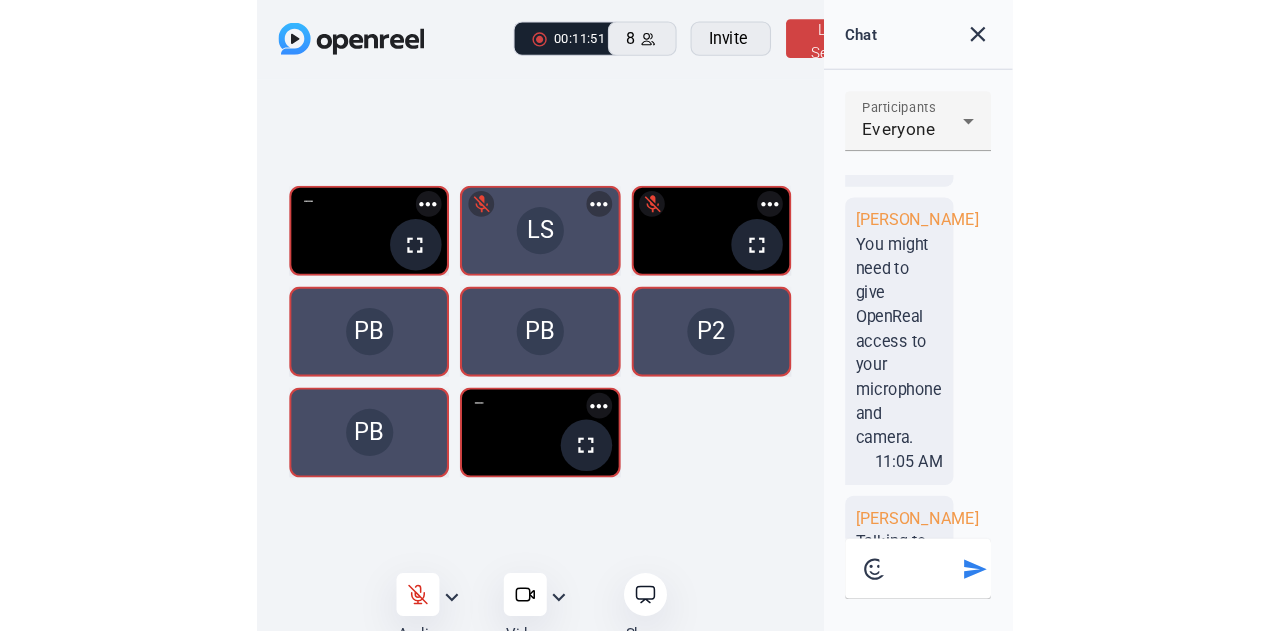 scroll, scrollTop: 234, scrollLeft: 0, axis: vertical 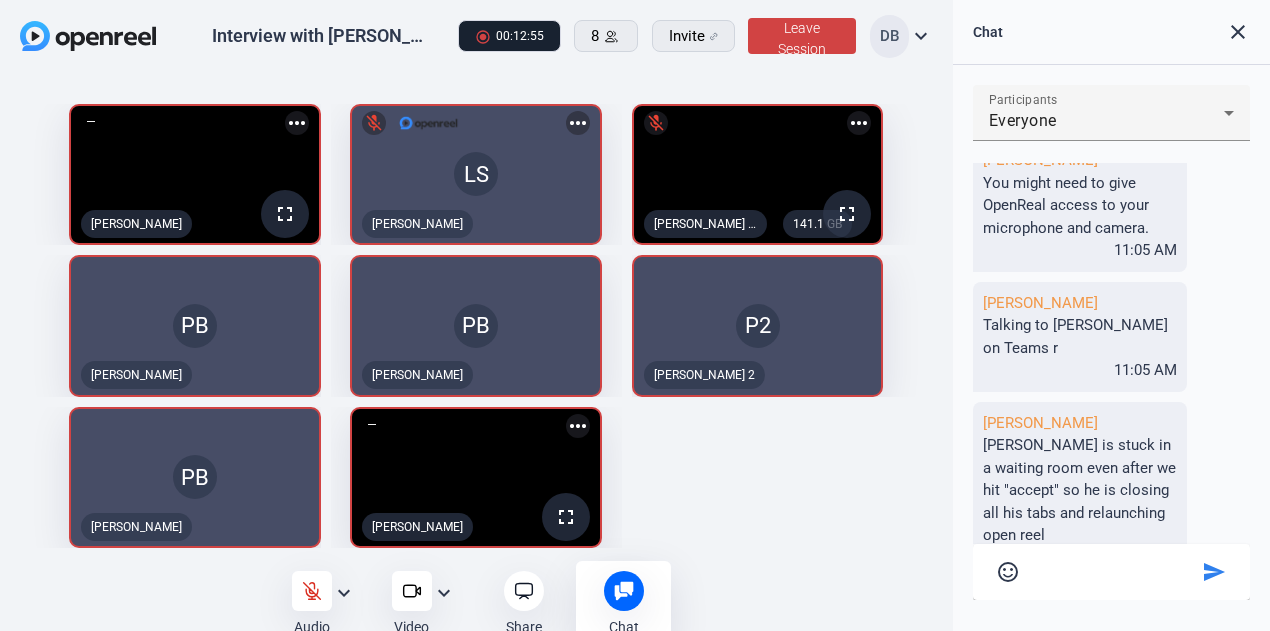 click on "Participants  Everyone  [PERSON_NAME] [PERSON_NAME] can you hear us? 11:04 AM [PERSON_NAME] You might need to give OpenReal access to your microphone and camera. 11:05 AM [PERSON_NAME] Talking to [PERSON_NAME] on Teams r 11:05 AM [PERSON_NAME] [PERSON_NAME] is stuck in a waiting room even after we hit "accept" so he is closing all his tabs and relaunching open reel 11:10 AM sentiment_satisfied_alt                send" 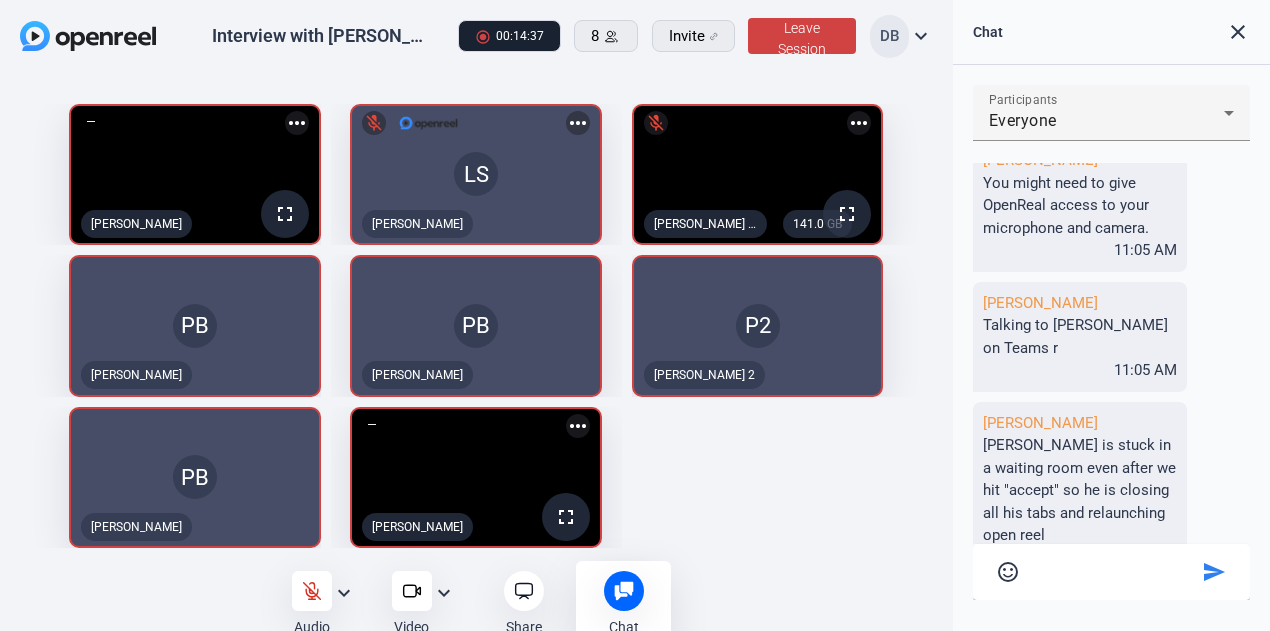 click on "Participants  Everyone  [PERSON_NAME] [PERSON_NAME] can you hear us? 11:04 AM [PERSON_NAME] You might need to give OpenReal access to your microphone and camera. 11:05 AM [PERSON_NAME] Talking to [PERSON_NAME] on Teams r 11:05 AM [PERSON_NAME] [PERSON_NAME] is stuck in a waiting room even after we hit "accept" so he is closing all his tabs and relaunching open reel 11:10 AM sentiment_satisfied_alt                send" 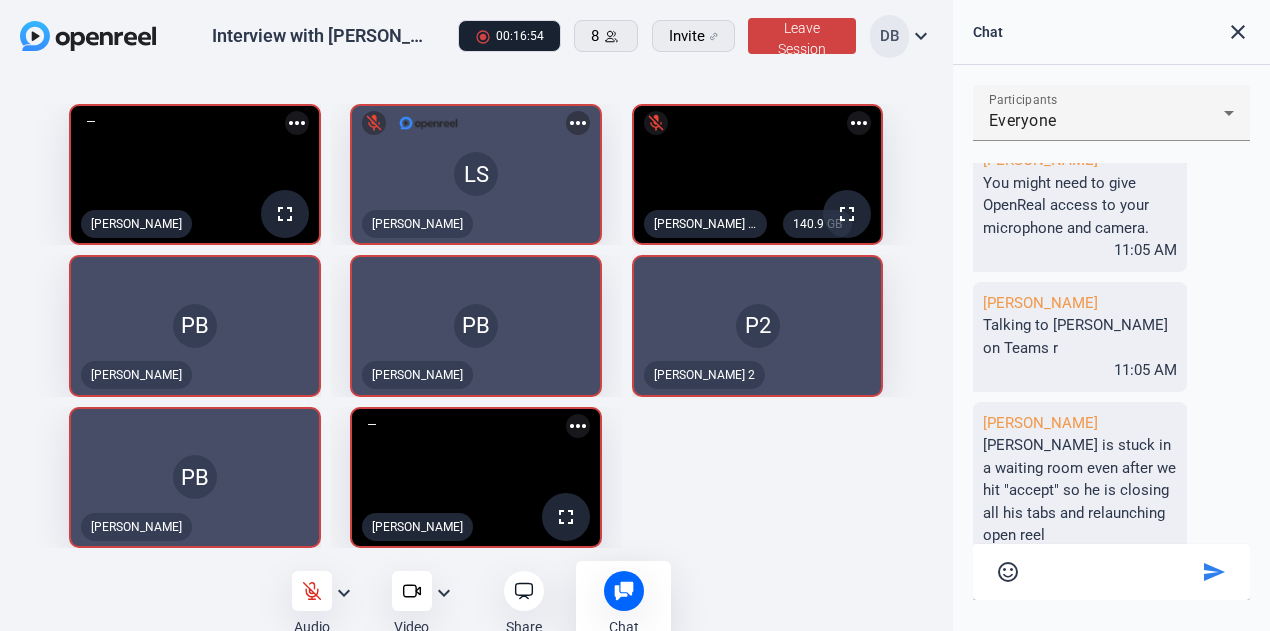 click on "[PERSON_NAME] [PERSON_NAME] is stuck in a waiting room even after we hit "accept" so he is closing all his tabs and relaunching open reel 11:10 AM" 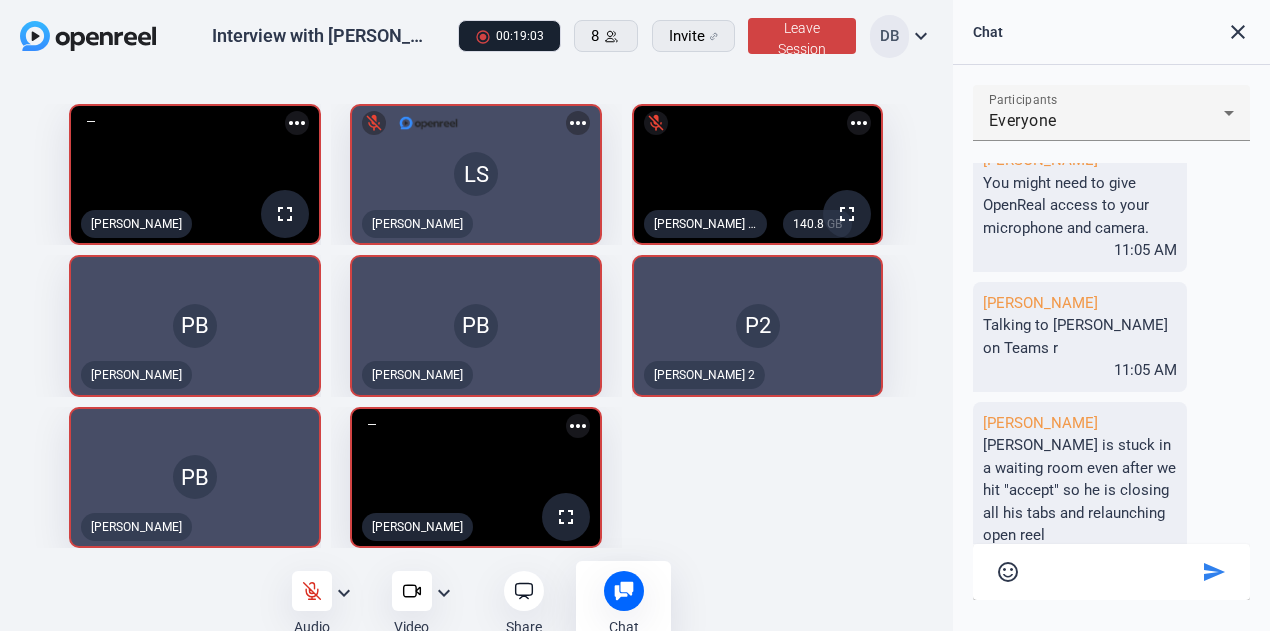click on "Participants  Everyone  [PERSON_NAME] [PERSON_NAME] can you hear us? 11:04 AM [PERSON_NAME] You might need to give OpenReal access to your microphone and camera. 11:05 AM [PERSON_NAME] Talking to [PERSON_NAME] on Teams r 11:05 AM [PERSON_NAME] [PERSON_NAME] is stuck in a waiting room even after we hit "accept" so he is closing all his tabs and relaunching open reel 11:10 AM sentiment_satisfied_alt                send" 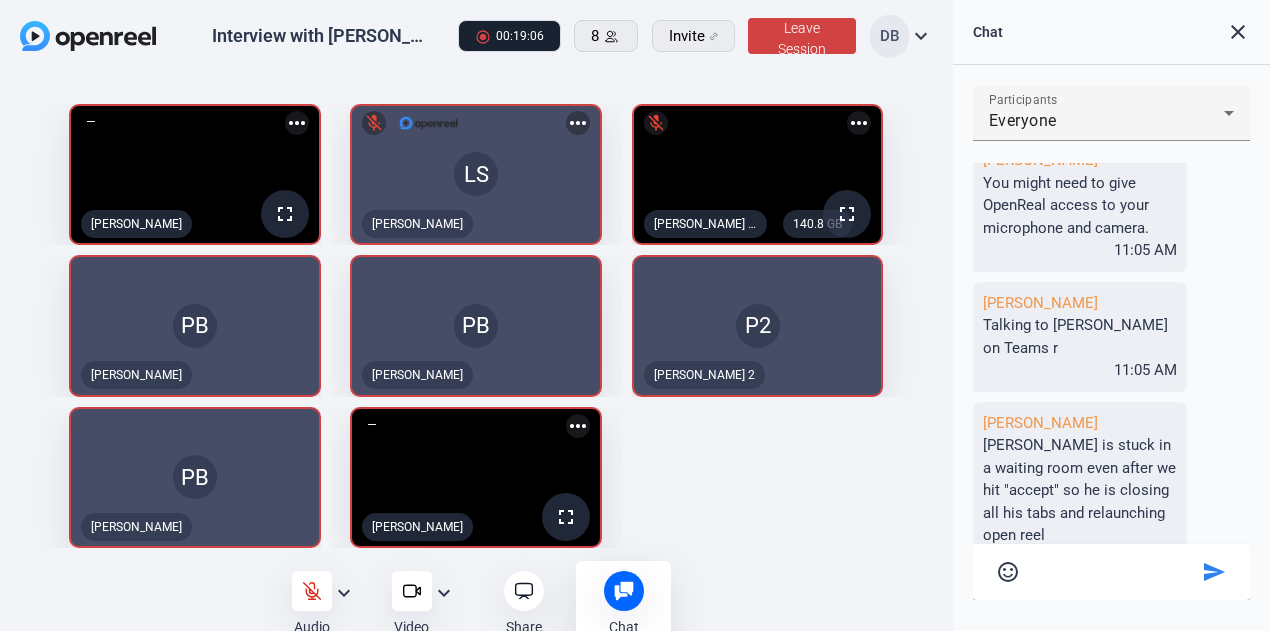 click on "Participants  Everyone  [PERSON_NAME] [PERSON_NAME] can you hear us? 11:04 AM [PERSON_NAME] You might need to give OpenReal access to your microphone and camera. 11:05 AM [PERSON_NAME] Talking to [PERSON_NAME] on Teams r 11:05 AM [PERSON_NAME] [PERSON_NAME] is stuck in a waiting room even after we hit "accept" so he is closing all his tabs and relaunching open reel 11:10 AM sentiment_satisfied_alt                send" 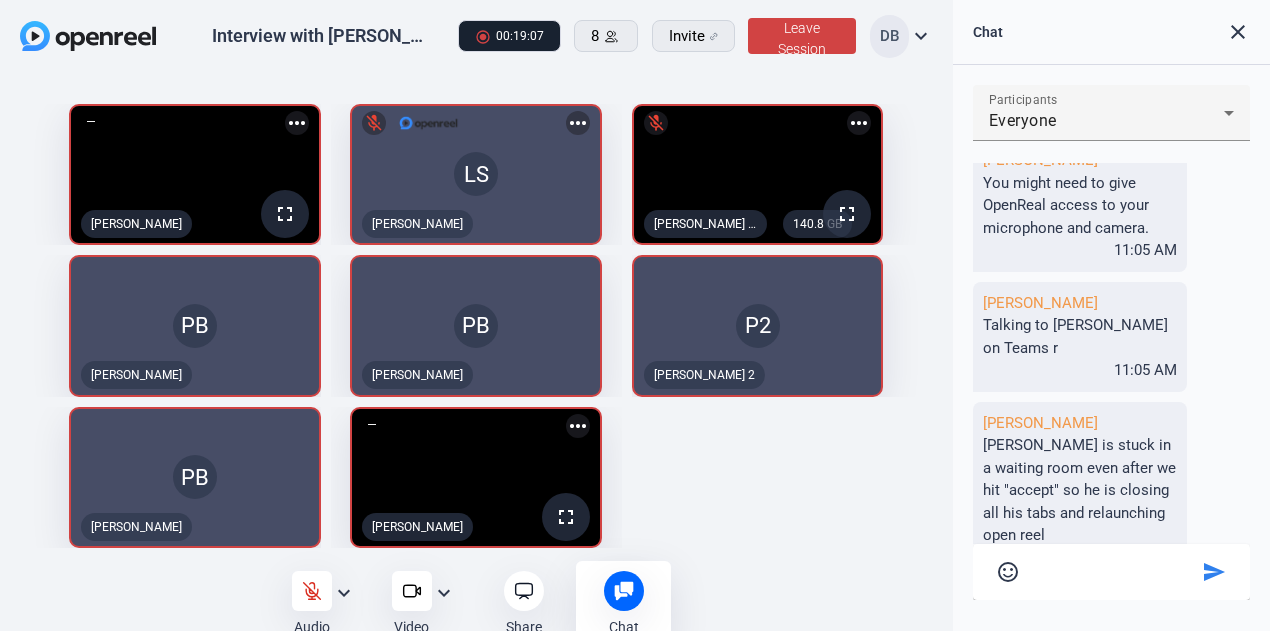 click 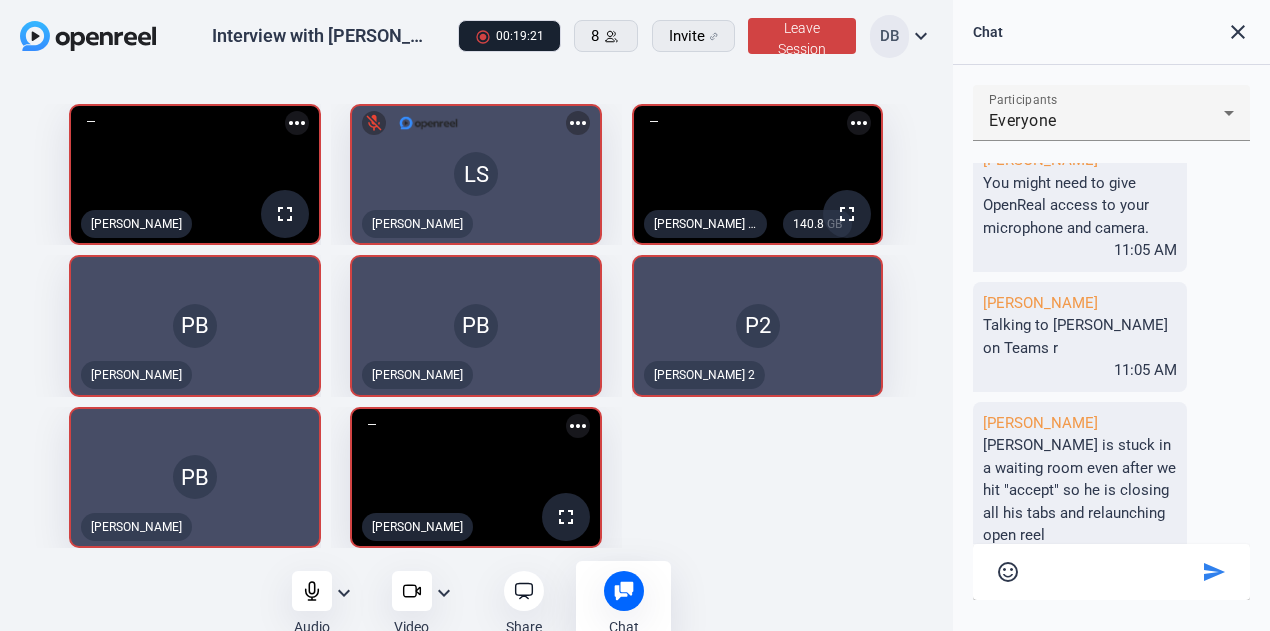 click at bounding box center [1111, 569] 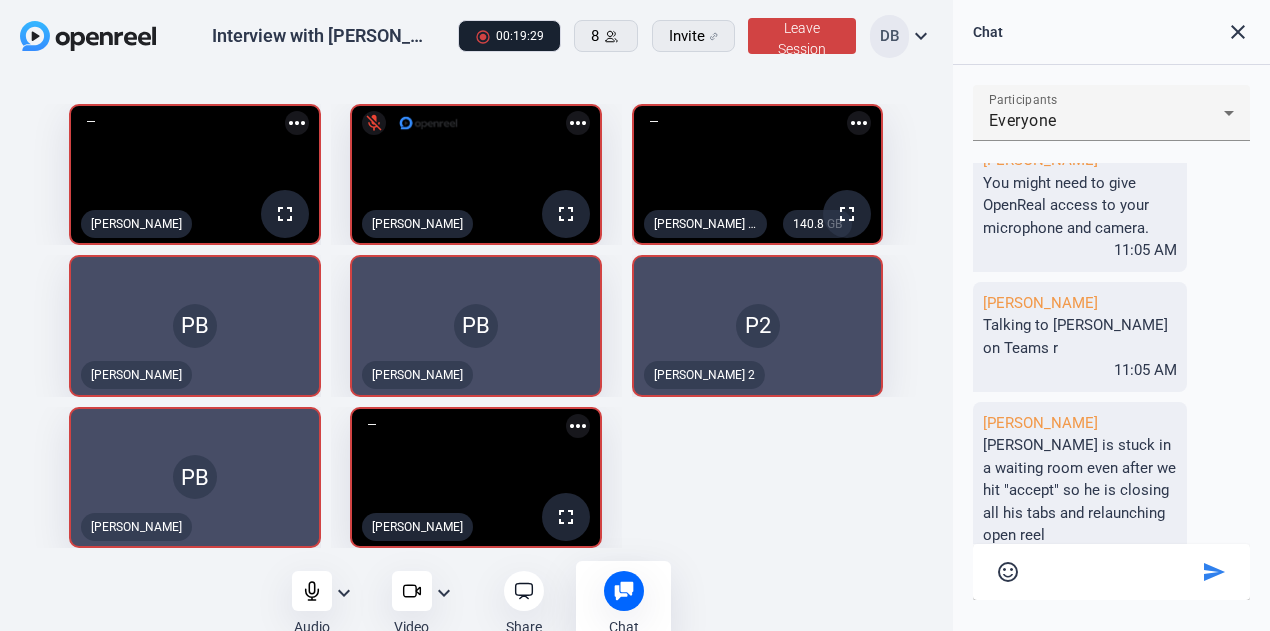 click on "Participants  Everyone  [PERSON_NAME] [PERSON_NAME] can you hear us? 11:04 AM [PERSON_NAME] You might need to give OpenReal access to your microphone and camera. 11:05 AM [PERSON_NAME] Talking to [PERSON_NAME] on Teams r 11:05 AM [PERSON_NAME] [PERSON_NAME] is stuck in a waiting room even after we hit "accept" so he is closing all his tabs and relaunching open reel 11:10 AM sentiment_satisfied_alt                send" 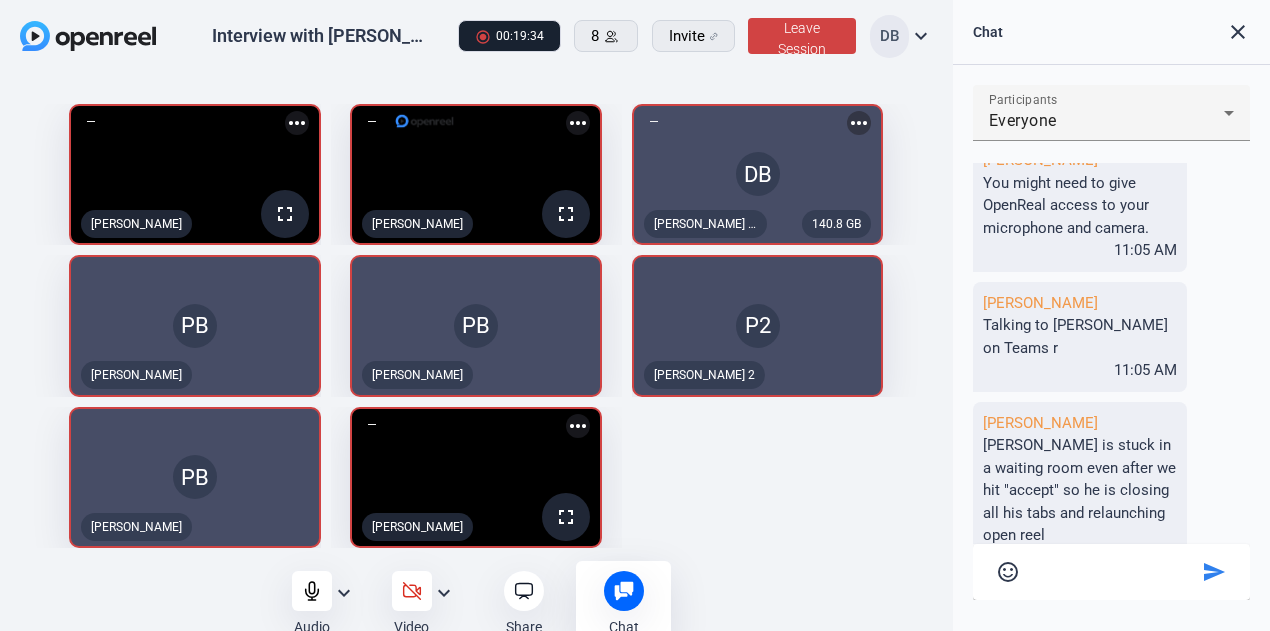 click at bounding box center [1111, 569] 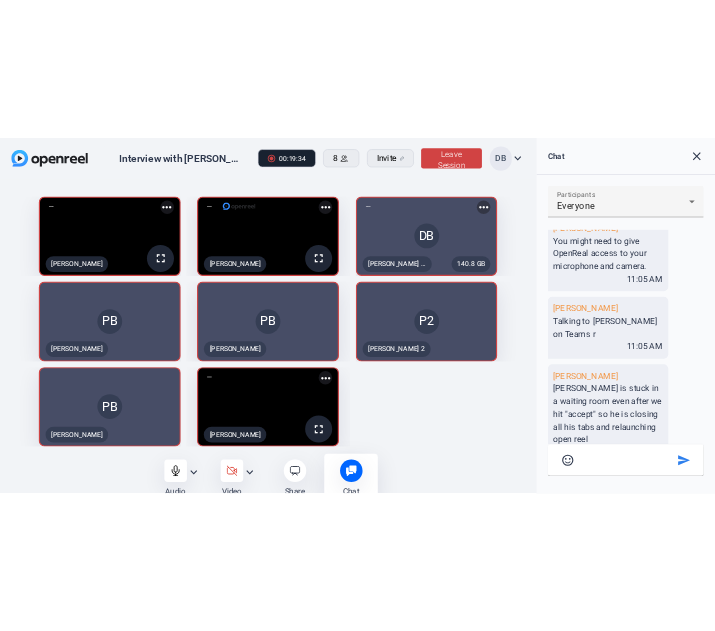 scroll, scrollTop: 2, scrollLeft: 0, axis: vertical 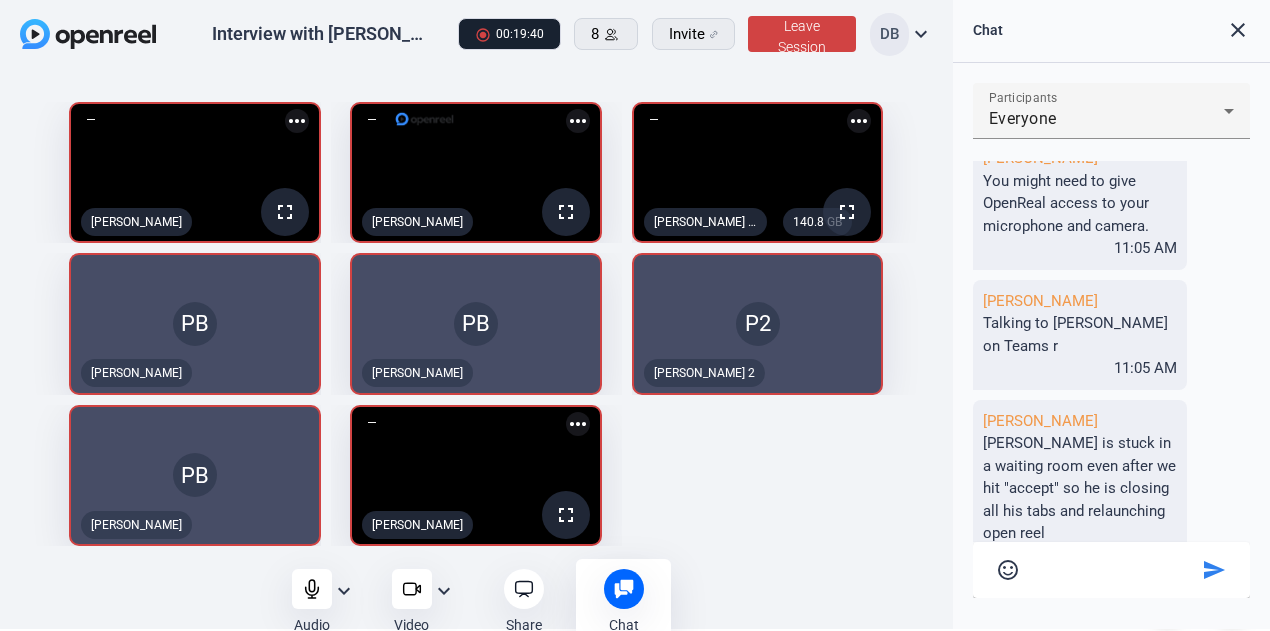 click on "sentiment_satisfied_alt                send" 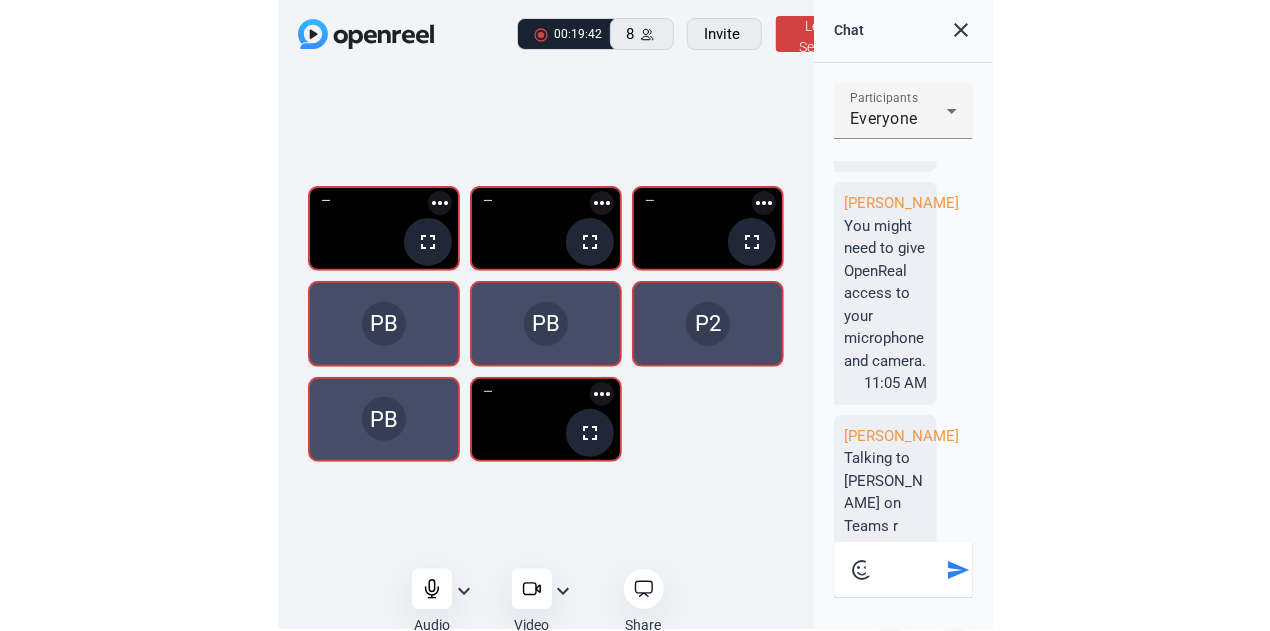 scroll, scrollTop: 234, scrollLeft: 0, axis: vertical 